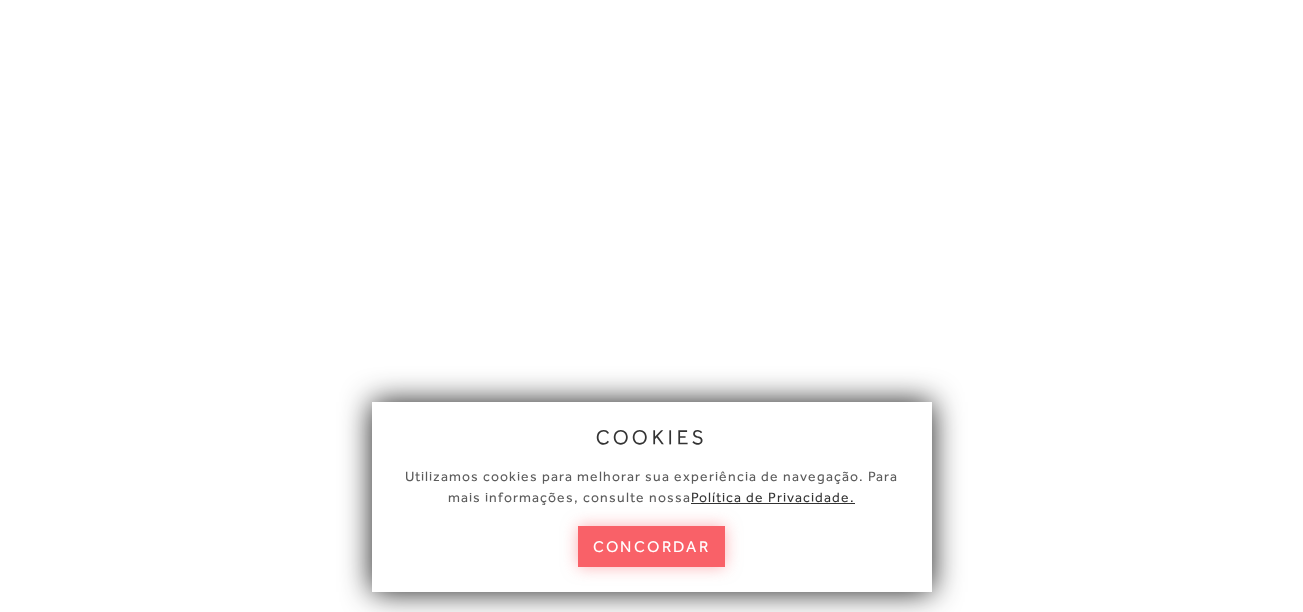 scroll, scrollTop: 0, scrollLeft: 0, axis: both 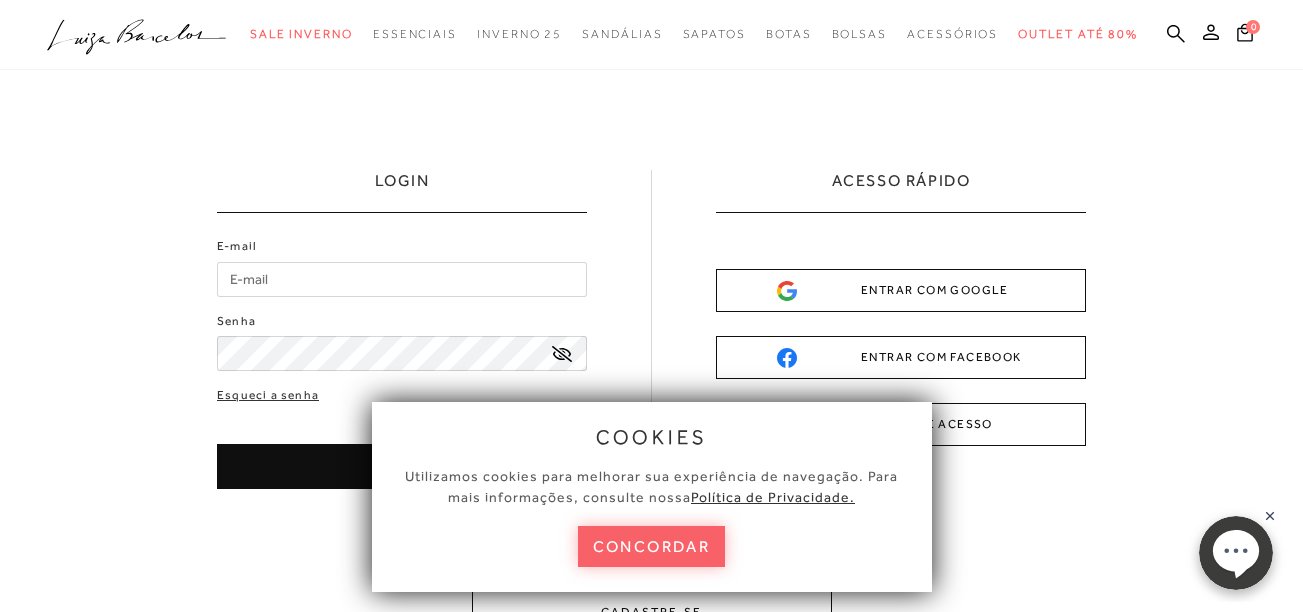 click on "E-mail" at bounding box center (402, 279) 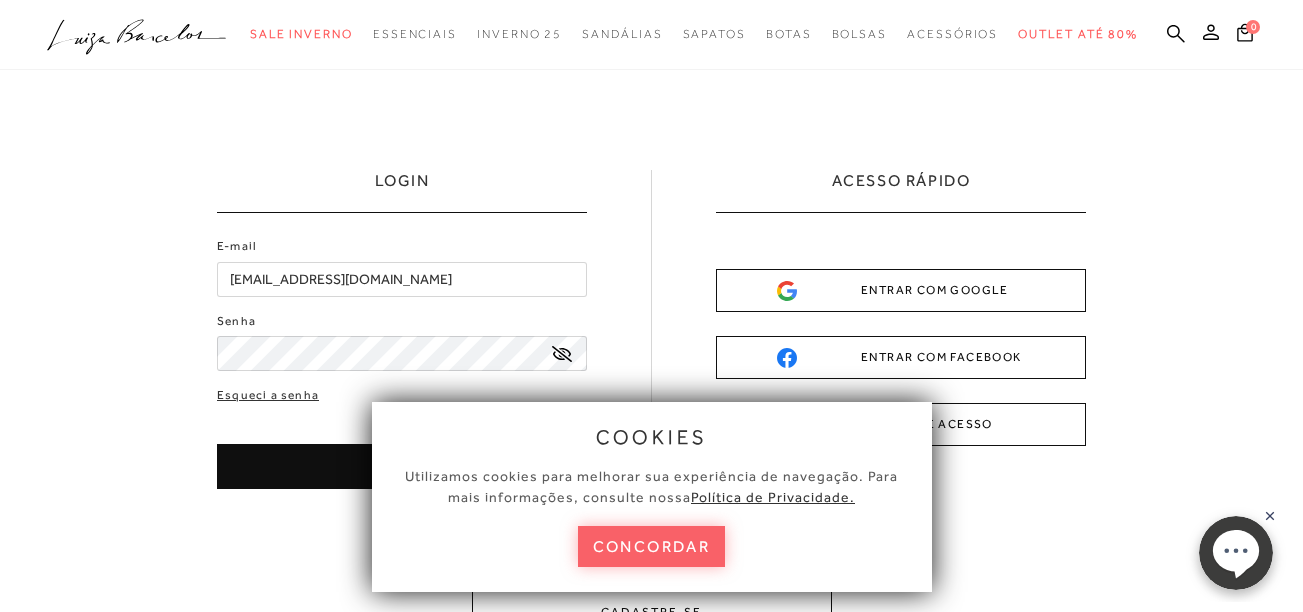 type on "brambillamanu792@gmail.com" 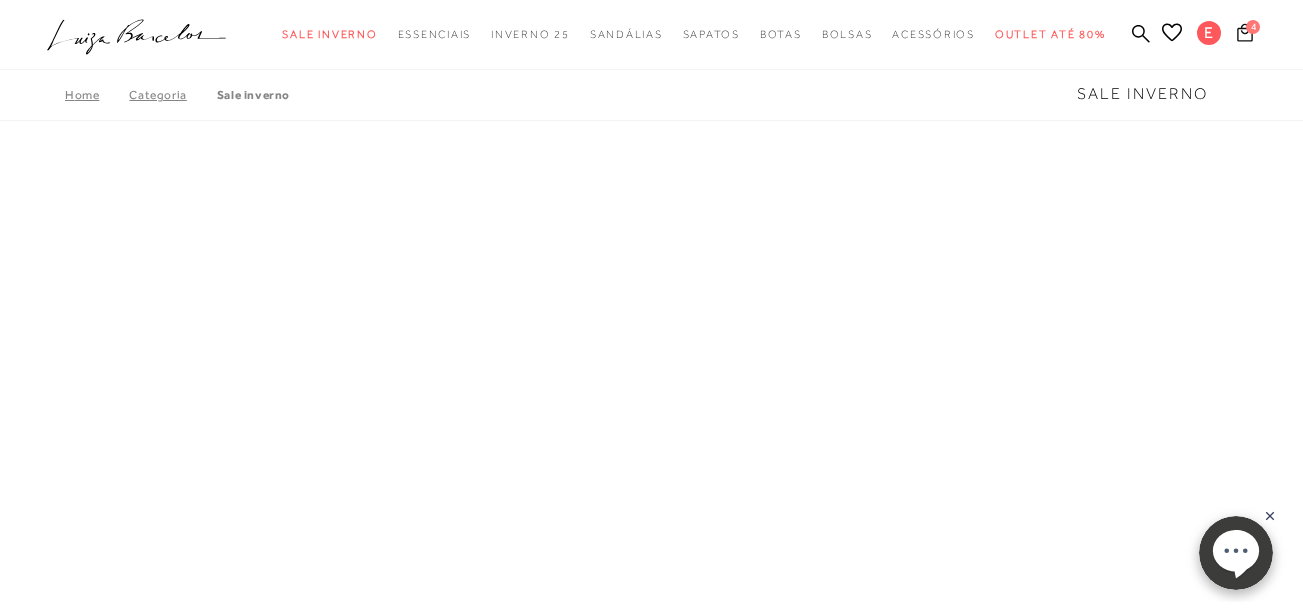 click on "4" at bounding box center [1253, 27] 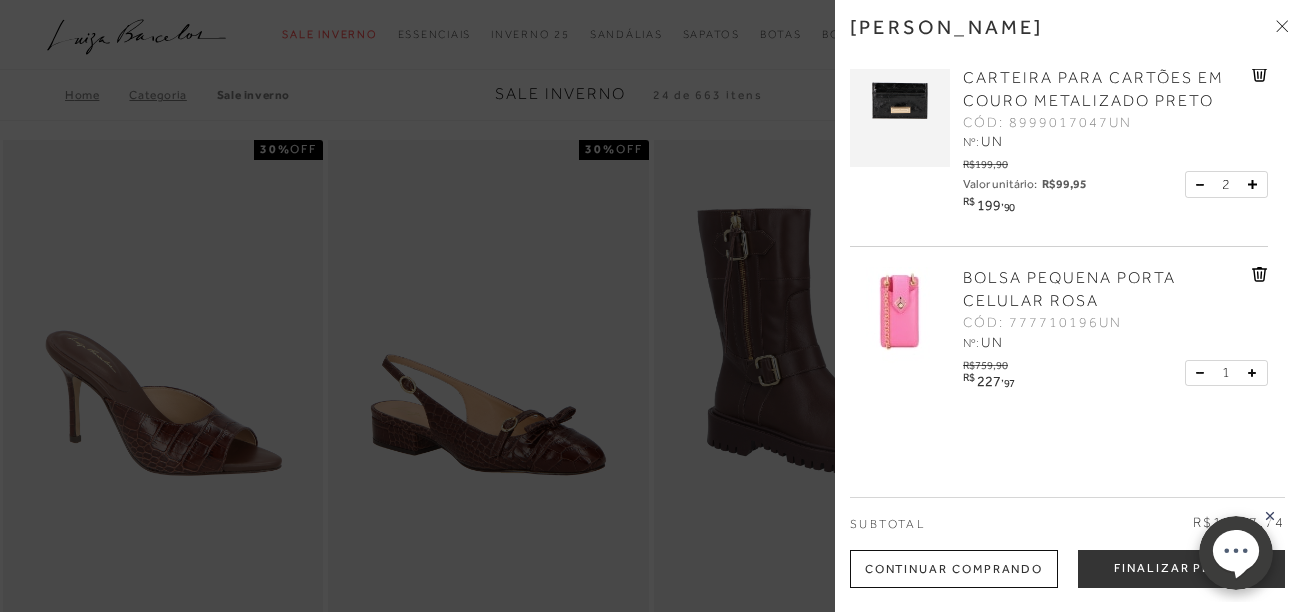 scroll, scrollTop: 197, scrollLeft: 0, axis: vertical 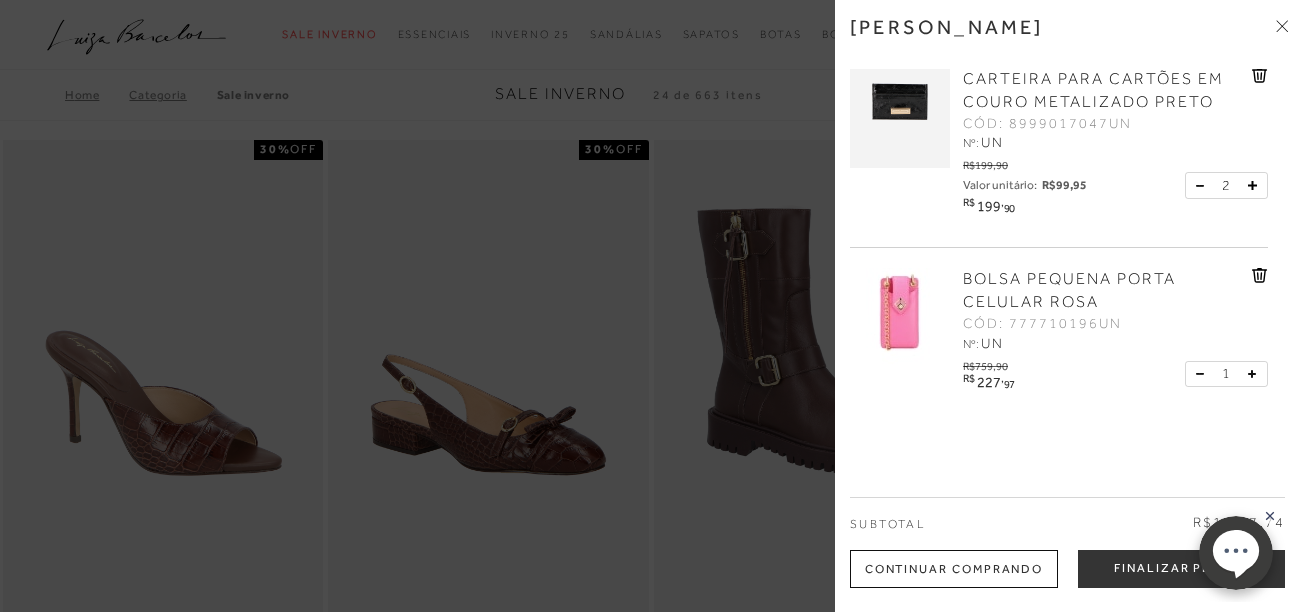 click on "BOLSA PEQUENA PORTA CELULAR ROSA
CÓD: 777710196UN
Nº:
UN
R$" at bounding box center [1059, 336] 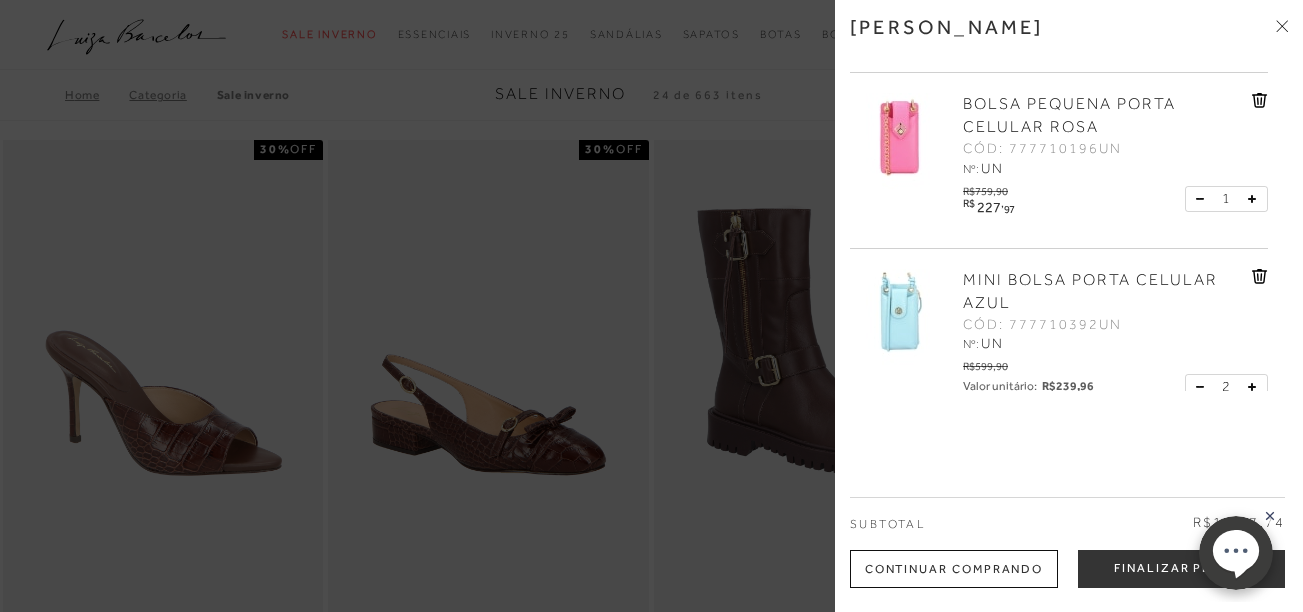 scroll, scrollTop: 372, scrollLeft: 0, axis: vertical 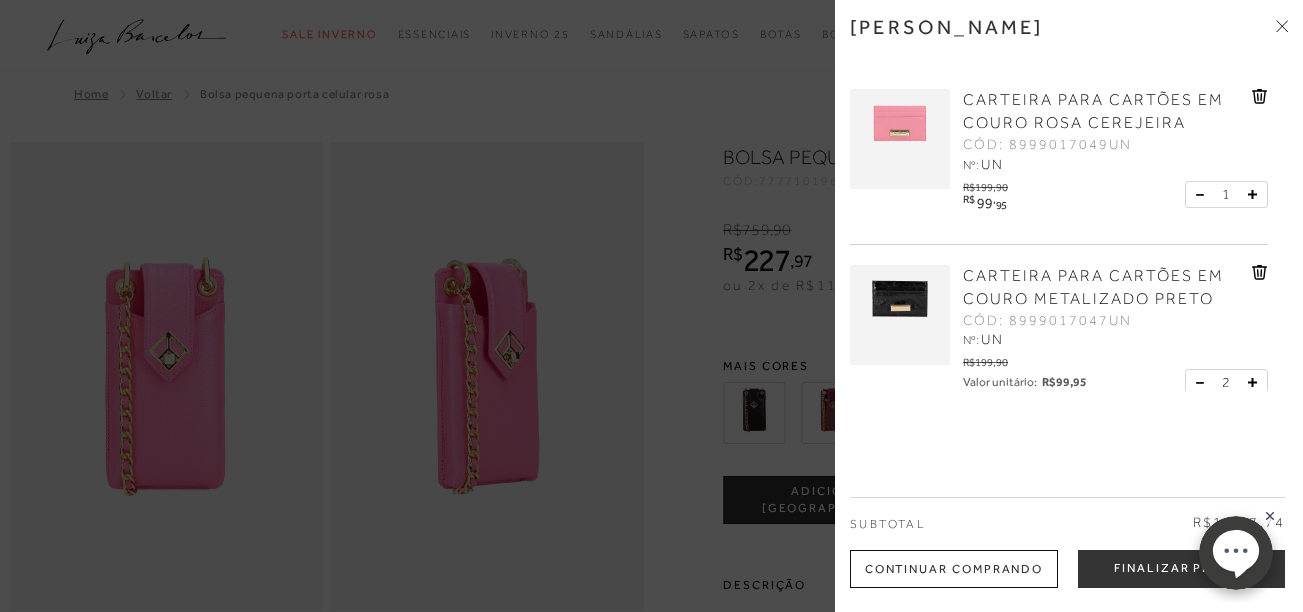 click at bounding box center [651, 306] 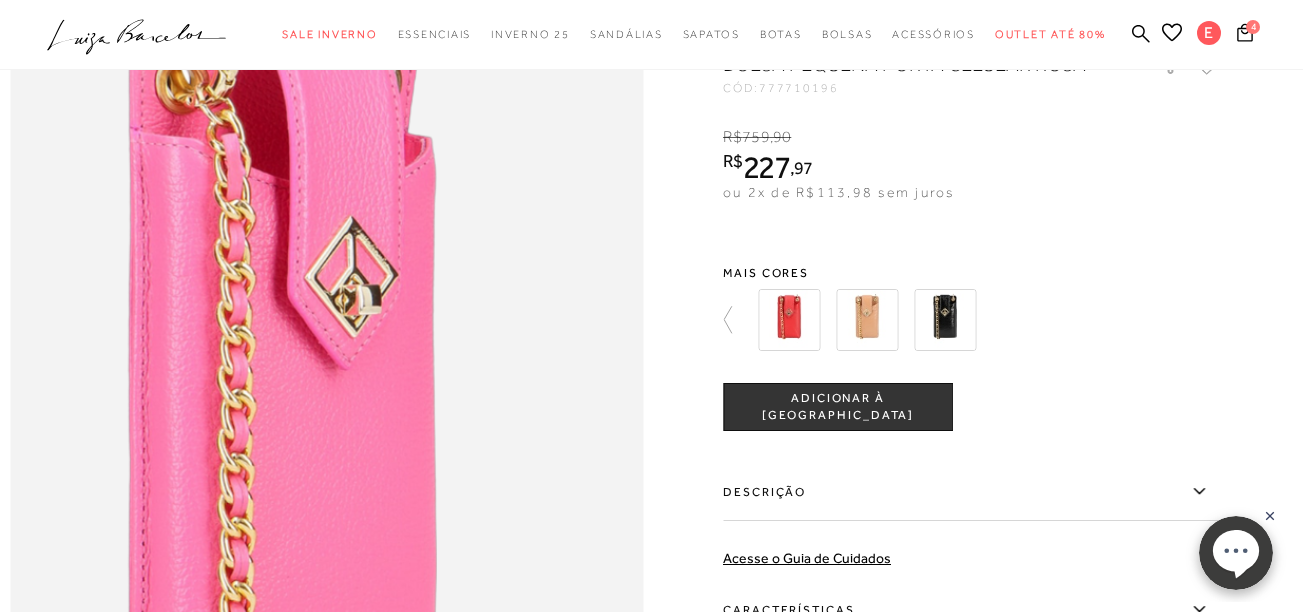 scroll, scrollTop: 1049, scrollLeft: 0, axis: vertical 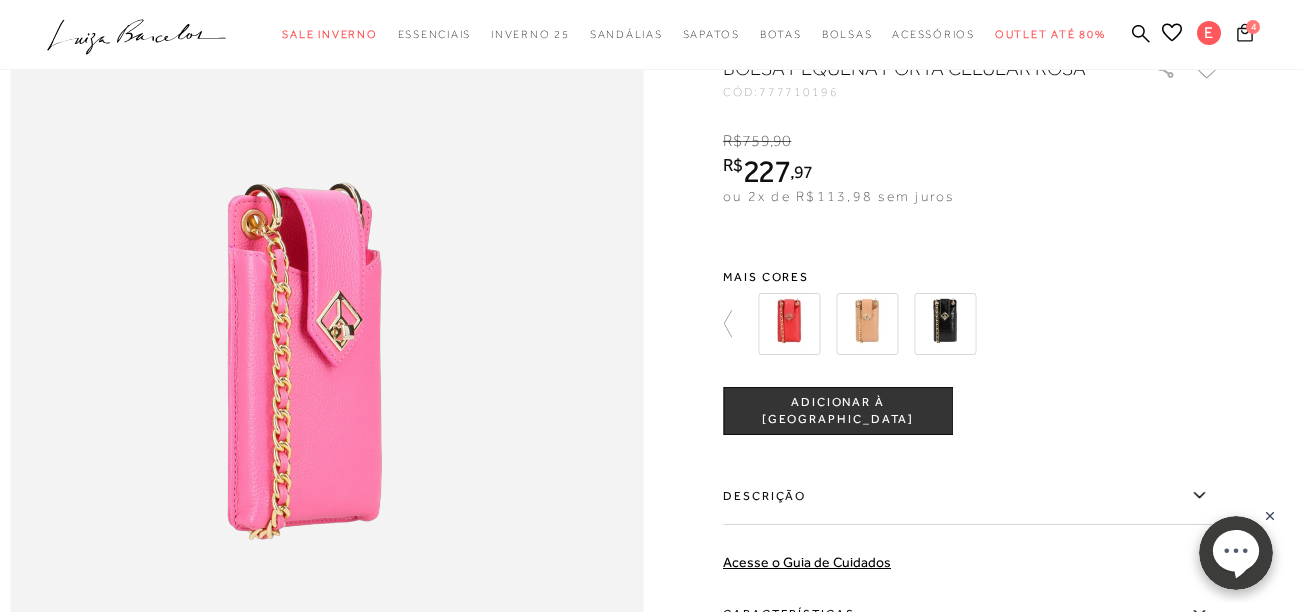 click on "4" at bounding box center [1253, 27] 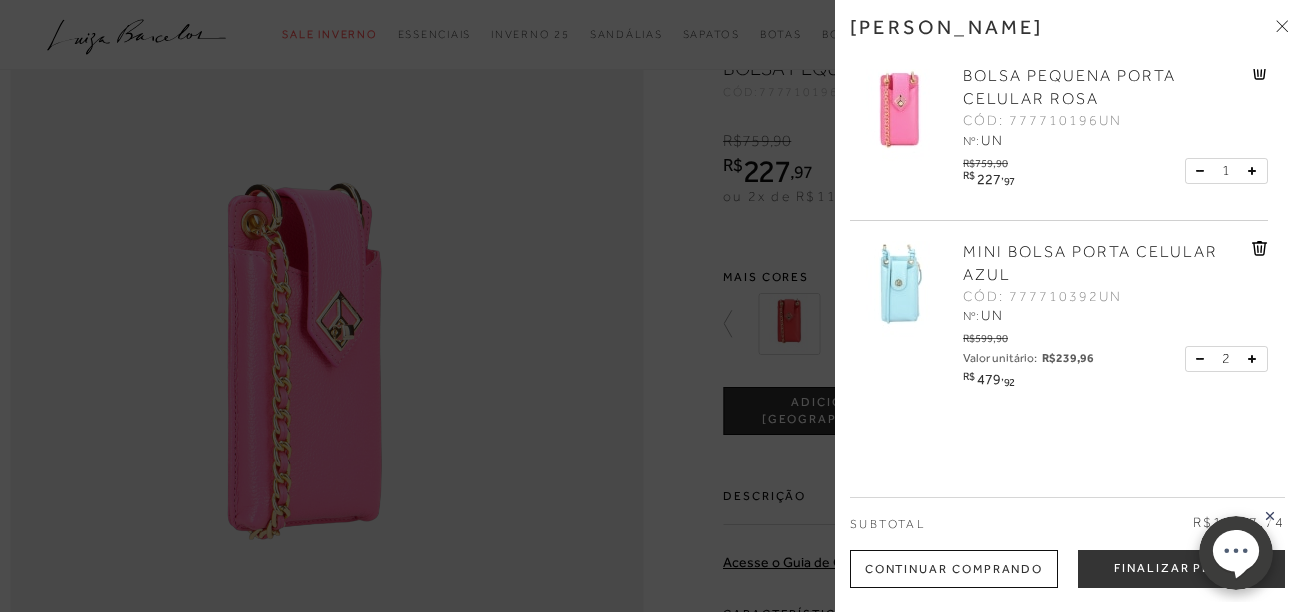 scroll, scrollTop: 404, scrollLeft: 0, axis: vertical 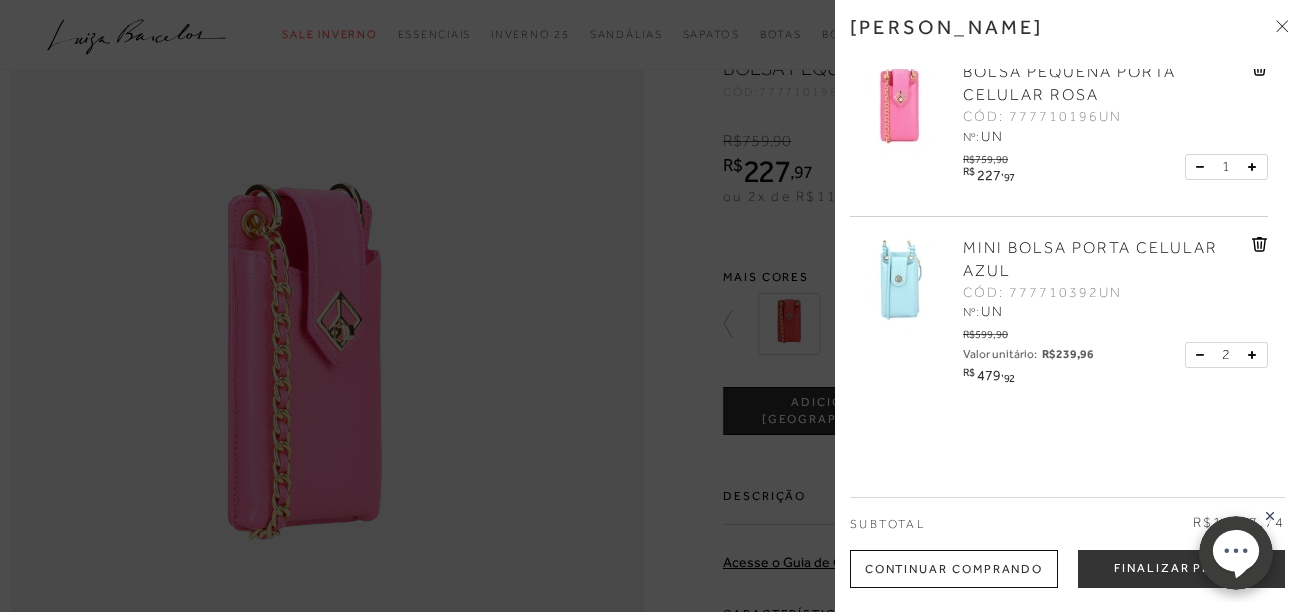 click at bounding box center (900, 287) 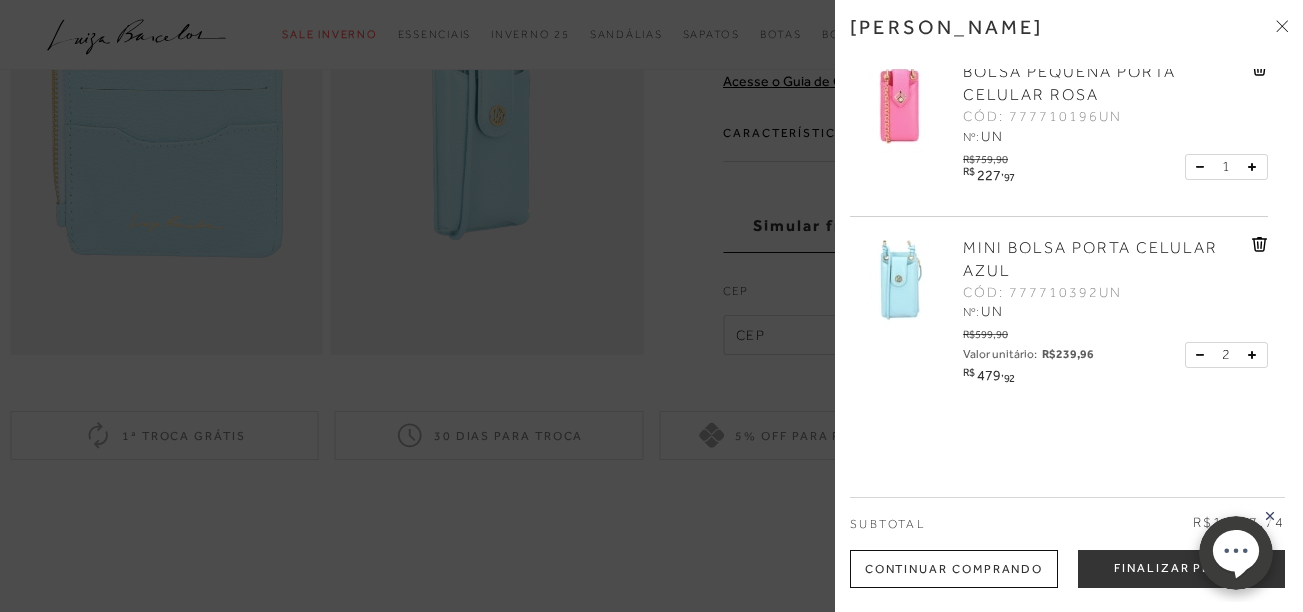 scroll, scrollTop: 0, scrollLeft: 0, axis: both 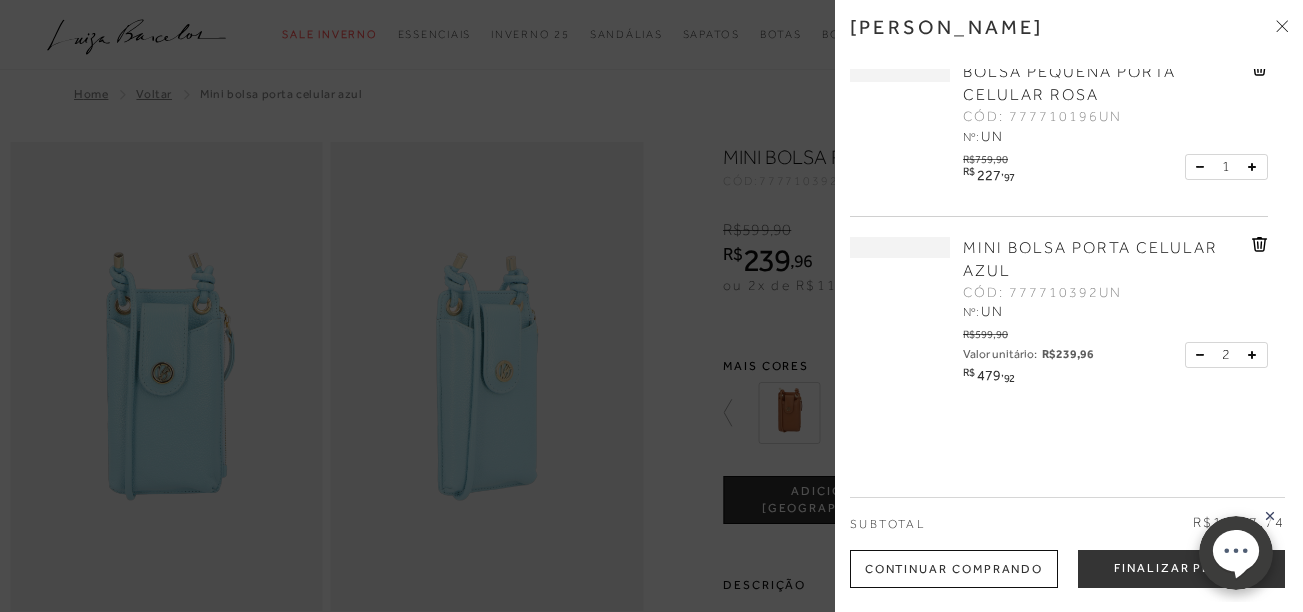 click at bounding box center [651, 306] 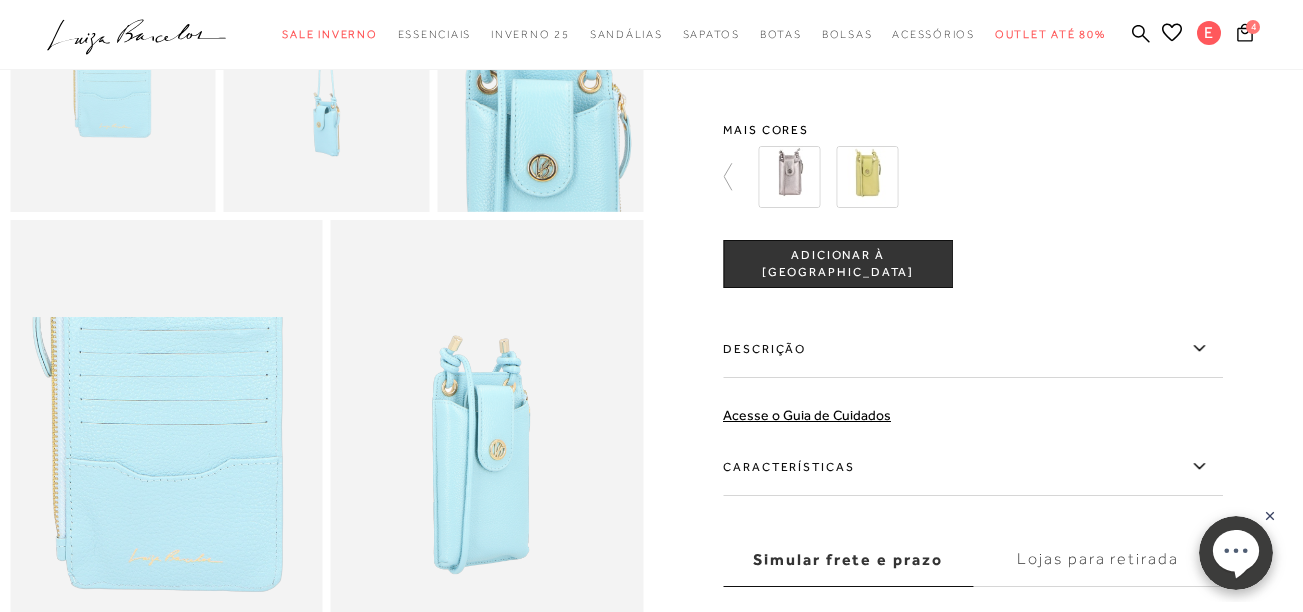 scroll, scrollTop: 714, scrollLeft: 0, axis: vertical 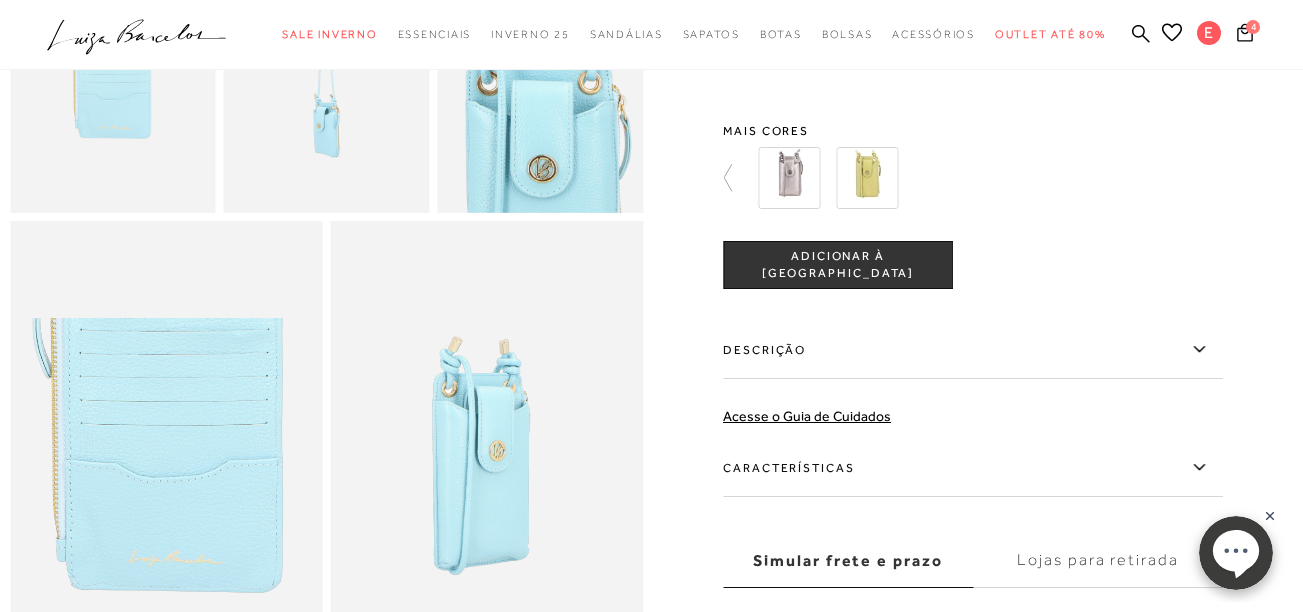 click on "Características" at bounding box center [973, 468] 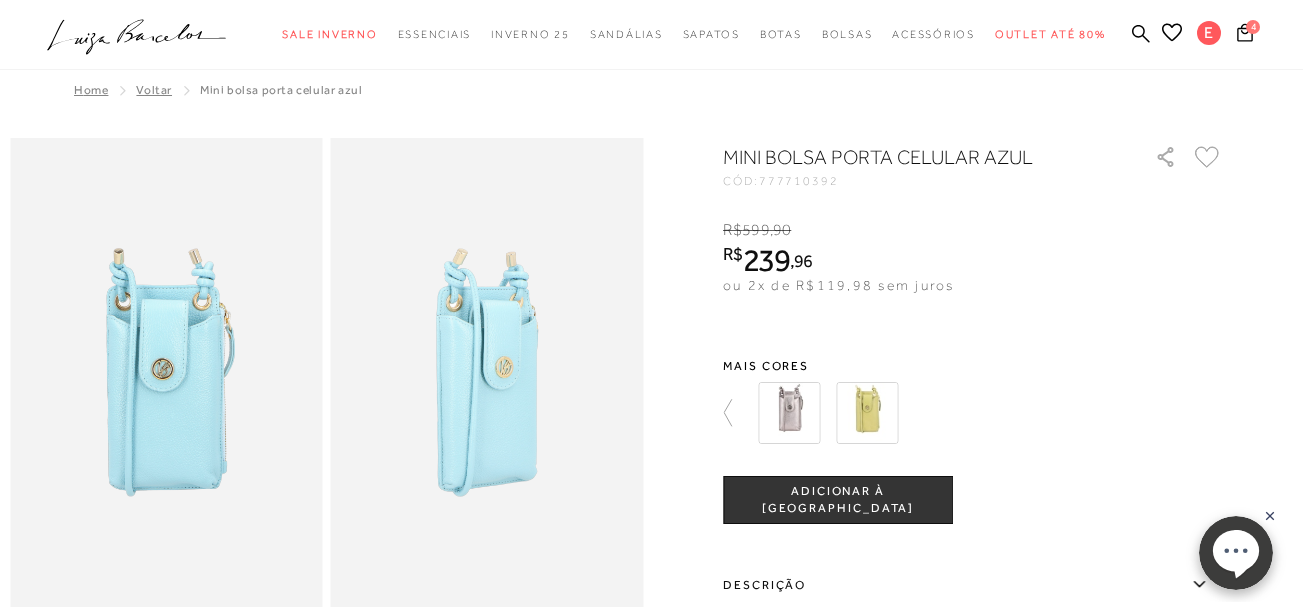 scroll, scrollTop: 0, scrollLeft: 0, axis: both 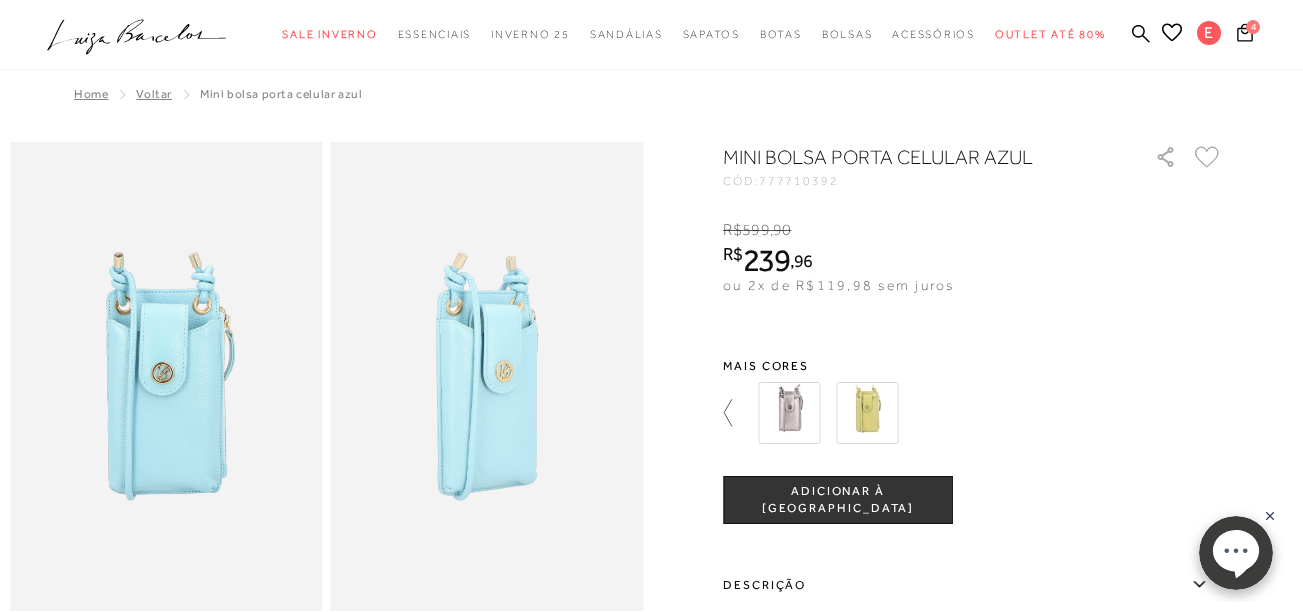 click 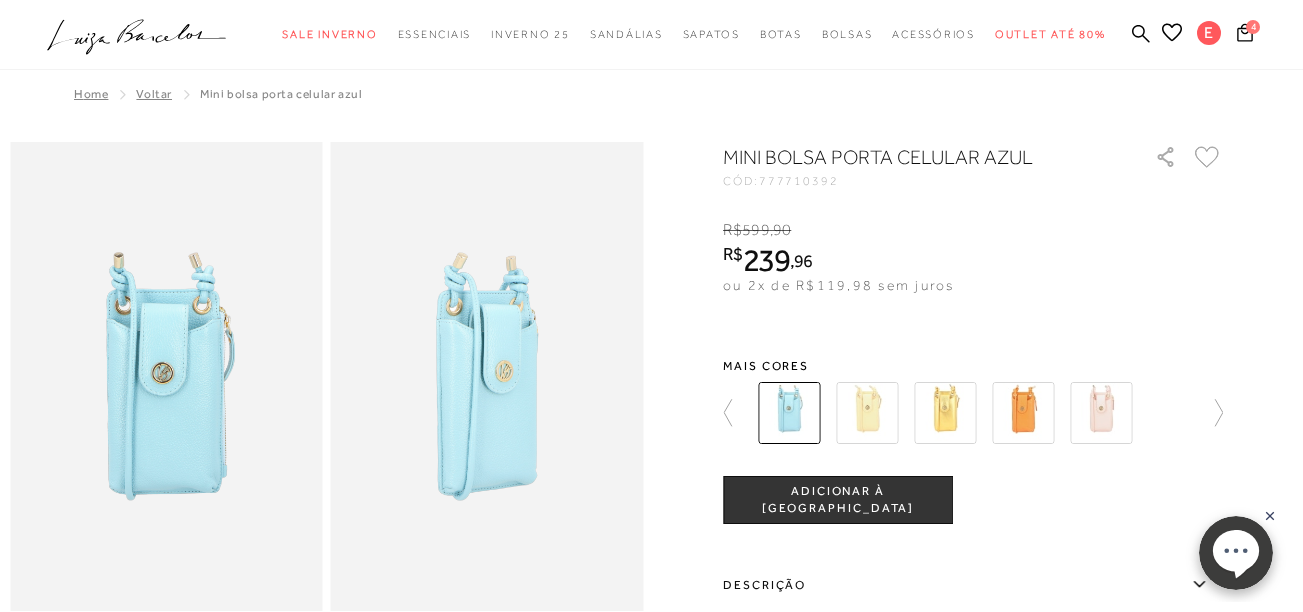 click at bounding box center [867, 413] 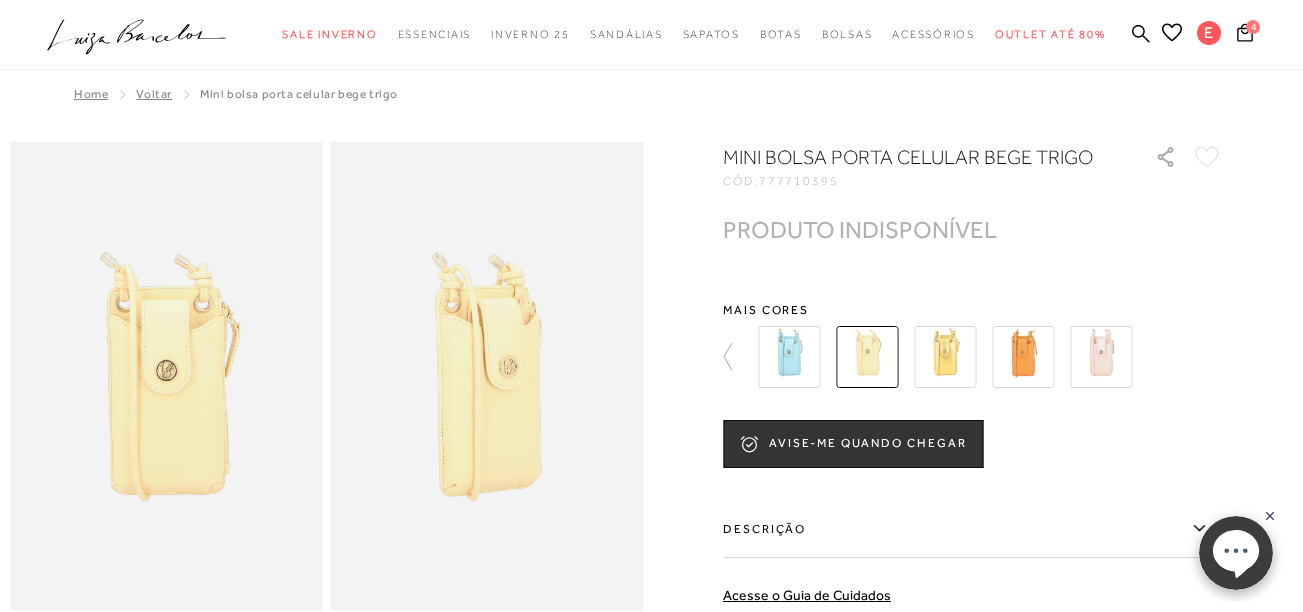 click at bounding box center [1101, 357] 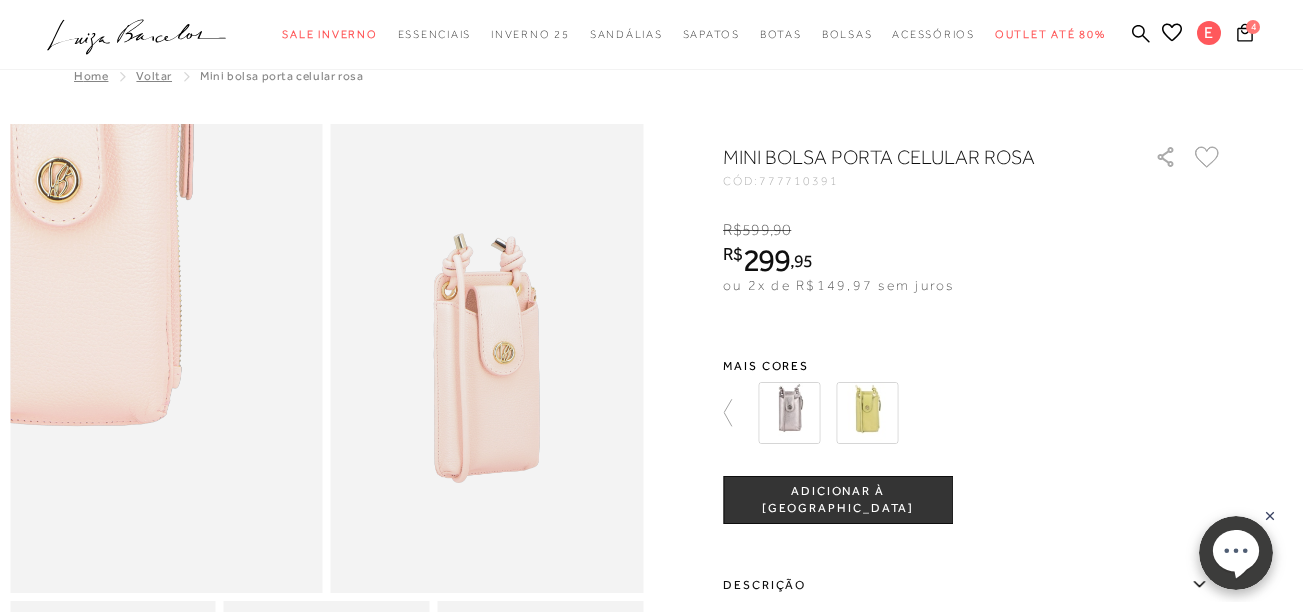 scroll, scrollTop: 0, scrollLeft: 0, axis: both 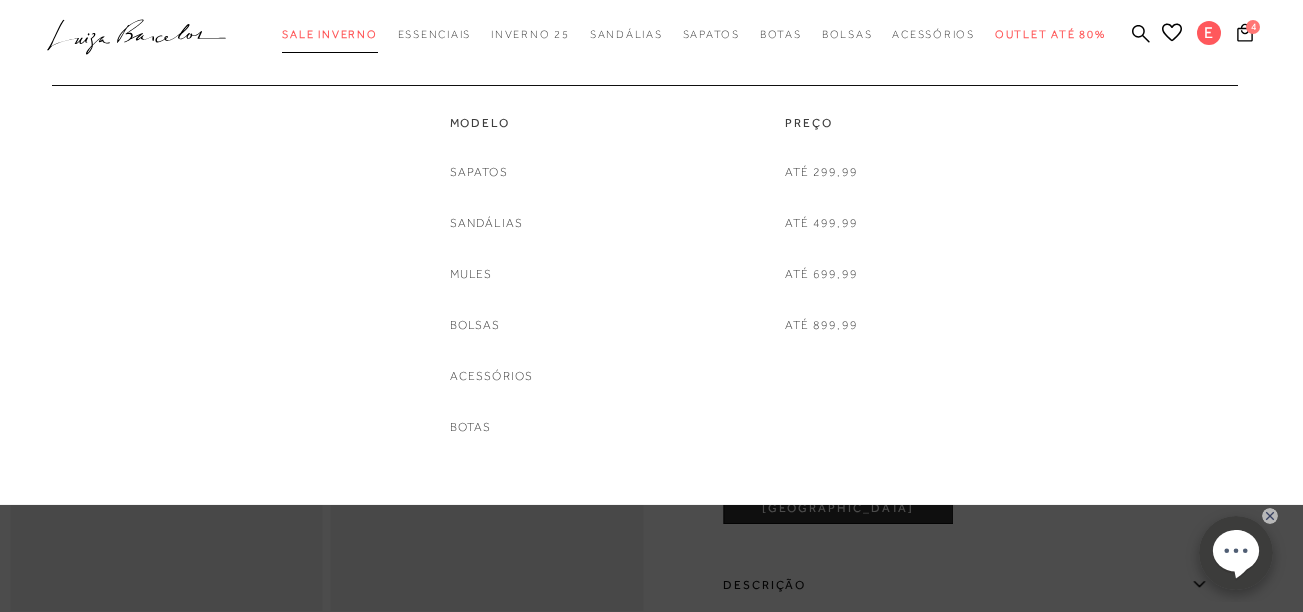 click on "Sale Inverno" at bounding box center [329, 34] 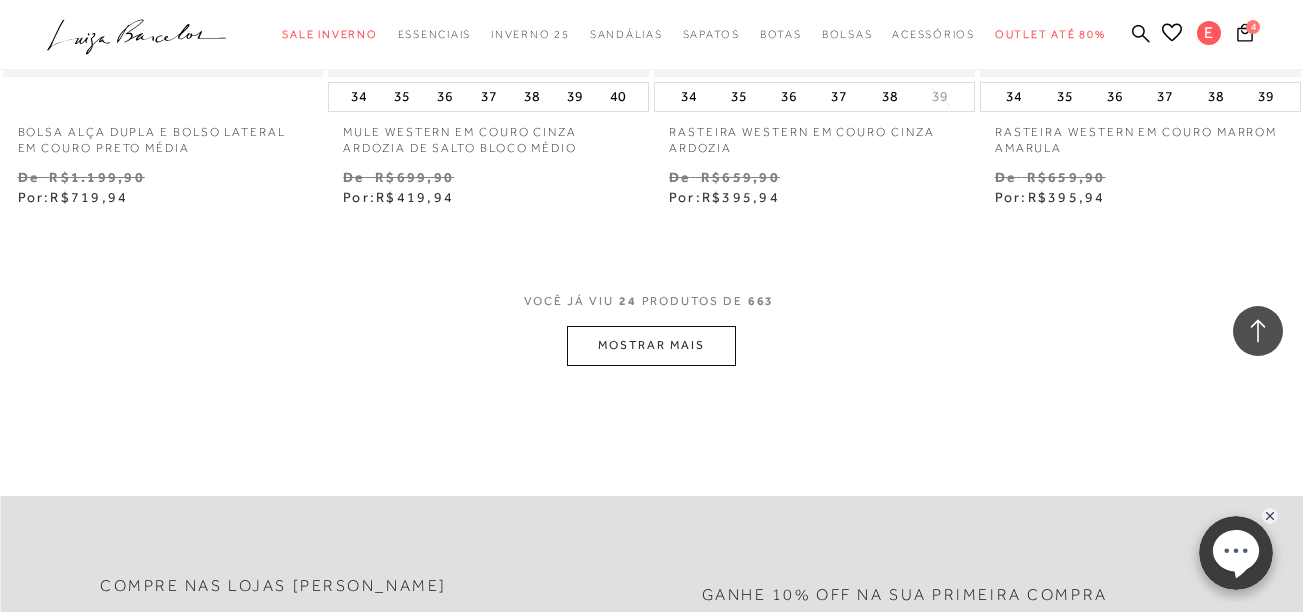 scroll, scrollTop: 3763, scrollLeft: 0, axis: vertical 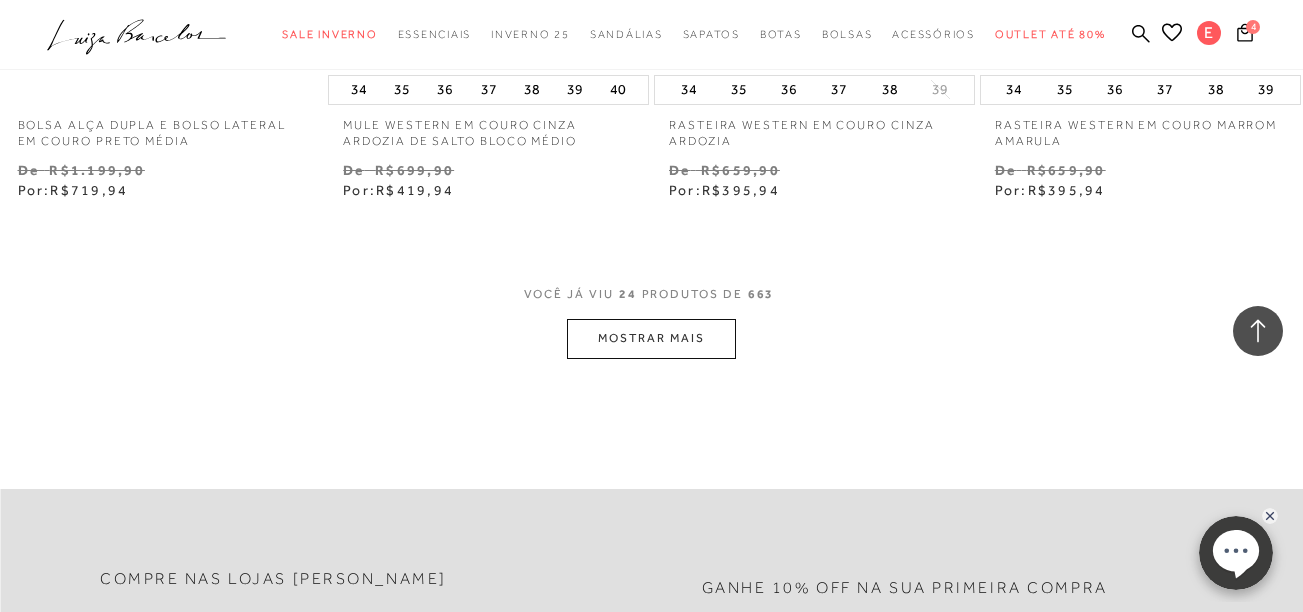 click on "MOSTRAR MAIS" at bounding box center [651, 338] 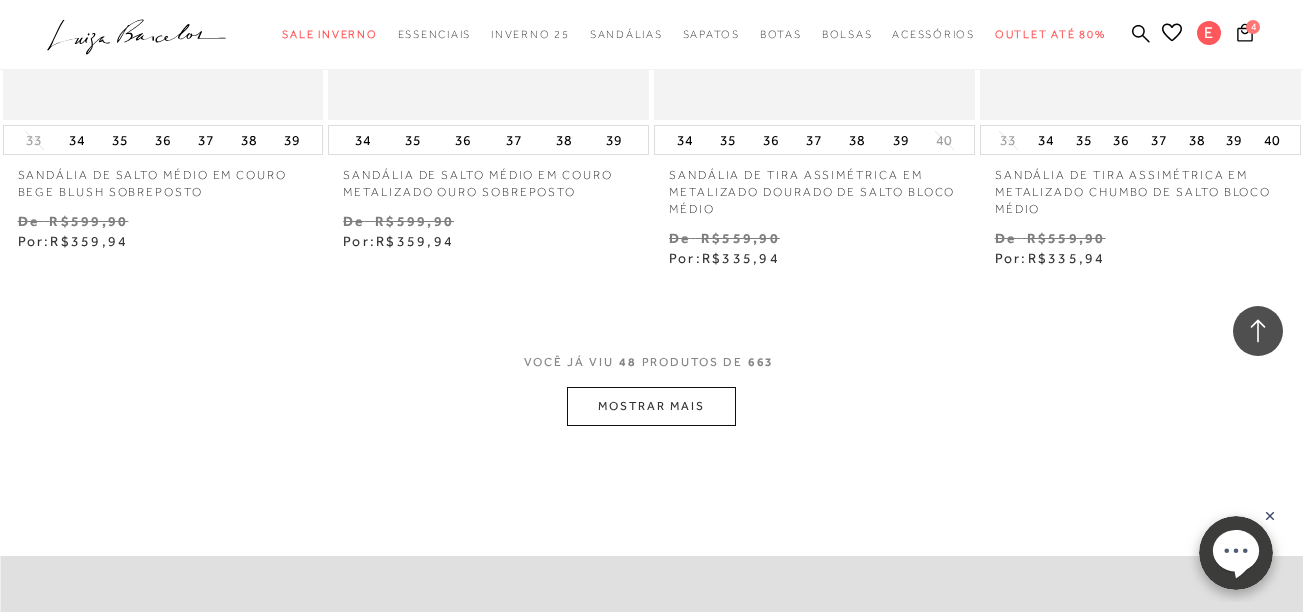 scroll, scrollTop: 7531, scrollLeft: 0, axis: vertical 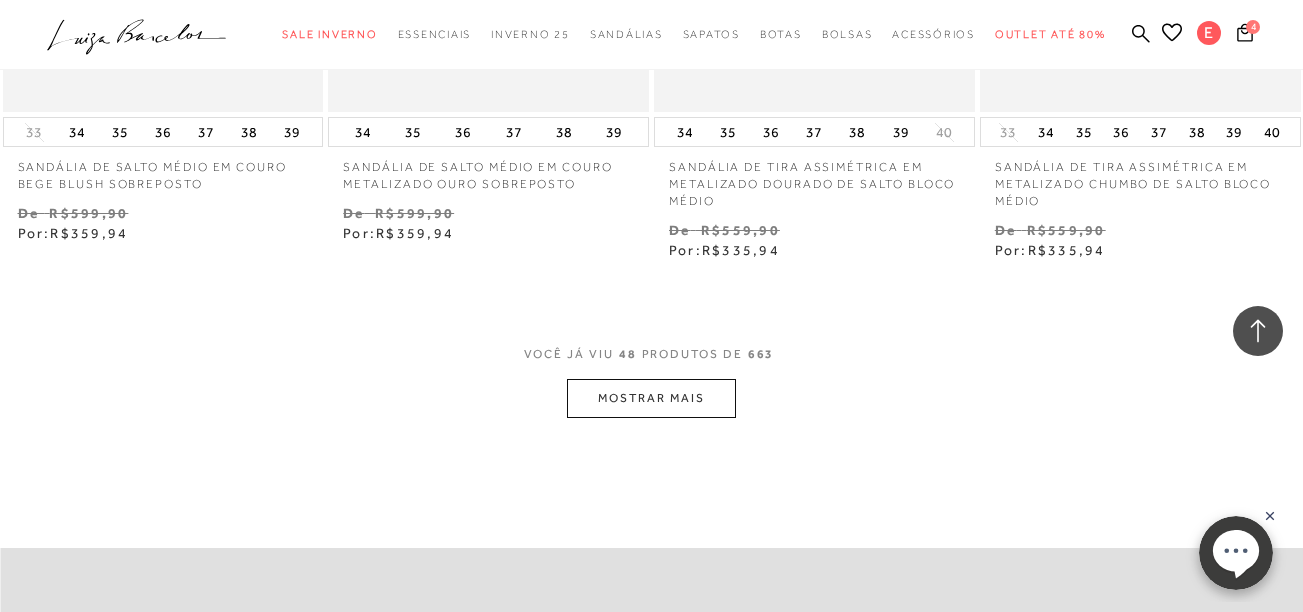 click on "MOSTRAR MAIS" at bounding box center [651, 398] 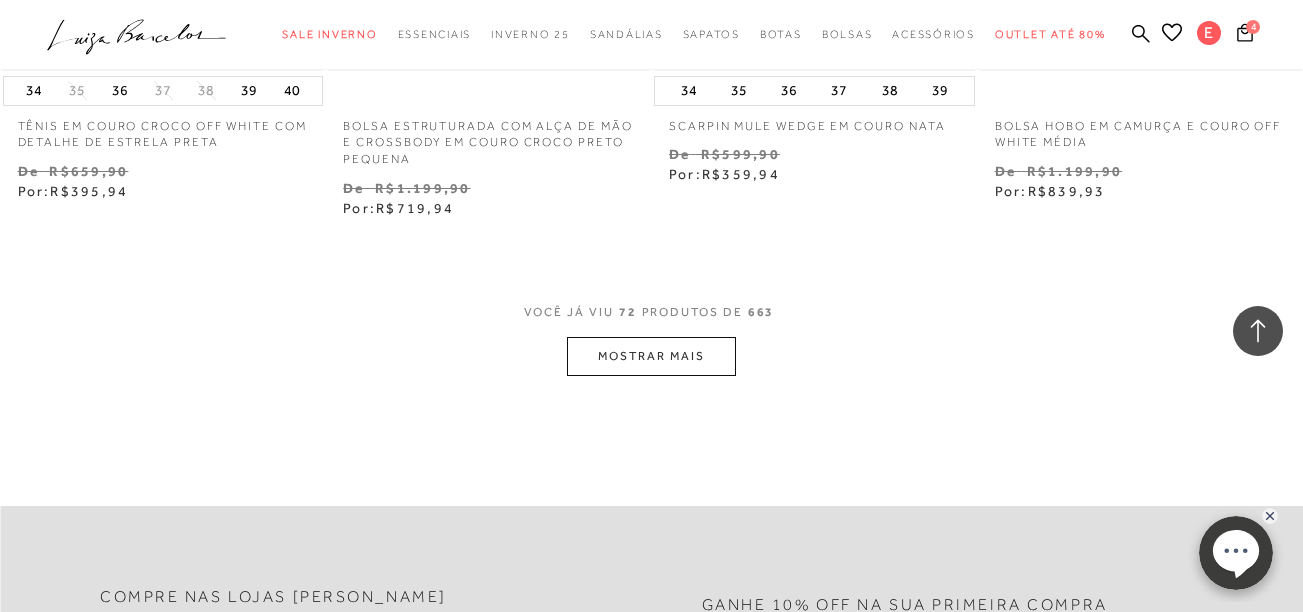 scroll, scrollTop: 11418, scrollLeft: 0, axis: vertical 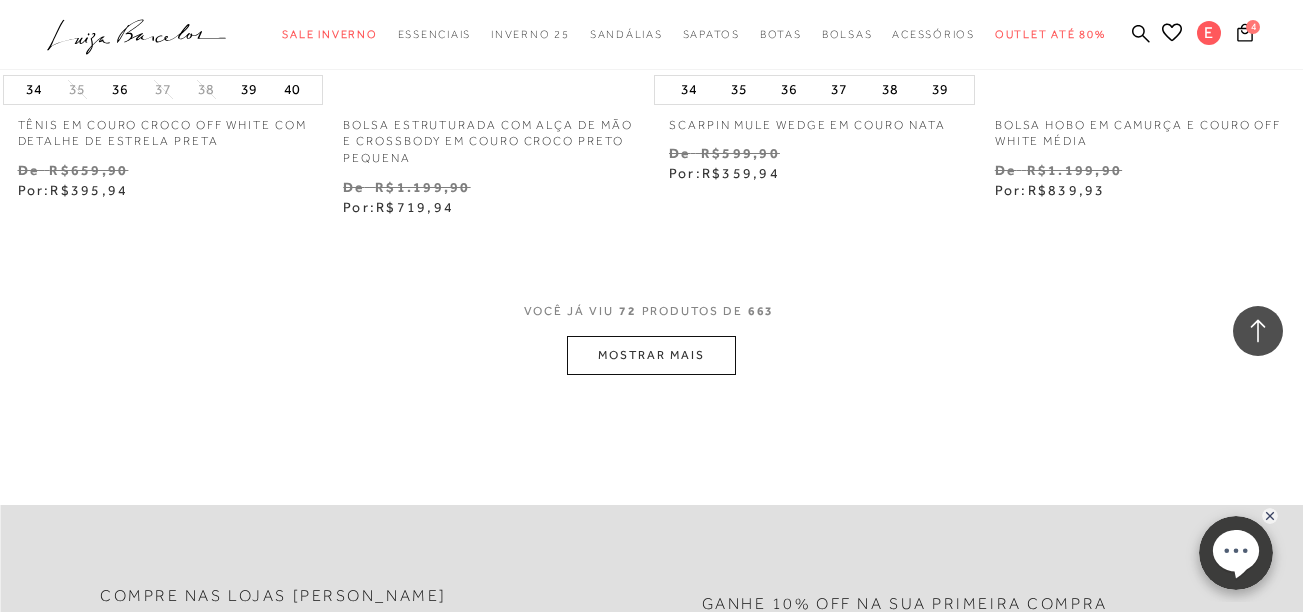 click on "MOSTRAR MAIS" at bounding box center [651, 355] 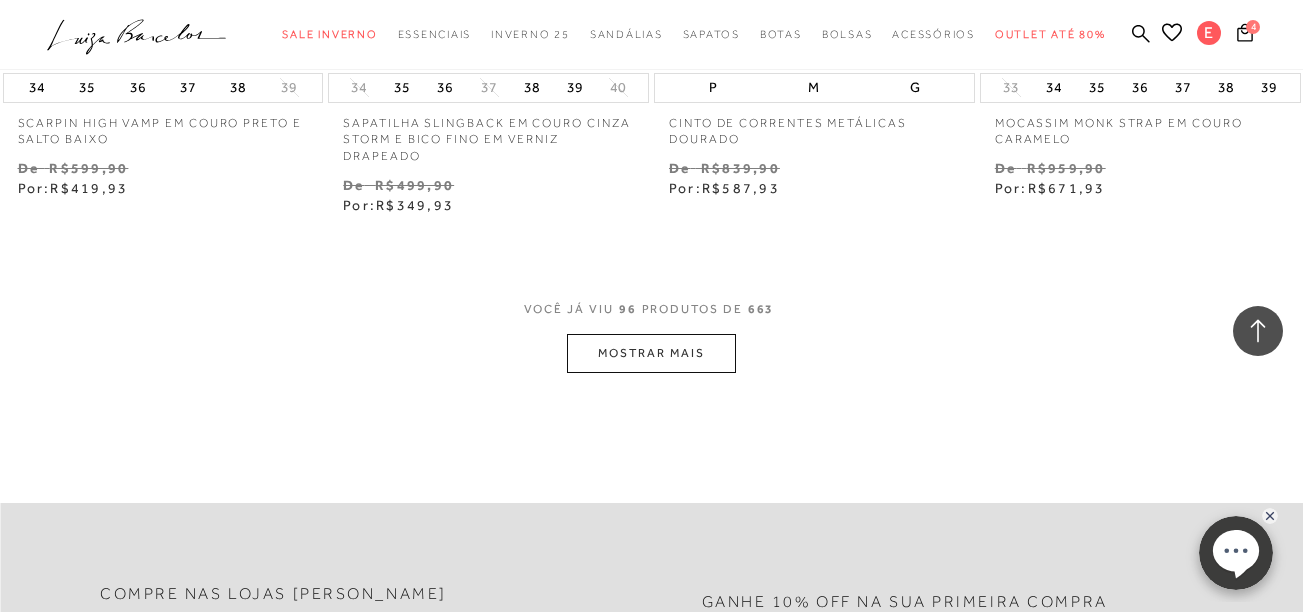 scroll, scrollTop: 15284, scrollLeft: 0, axis: vertical 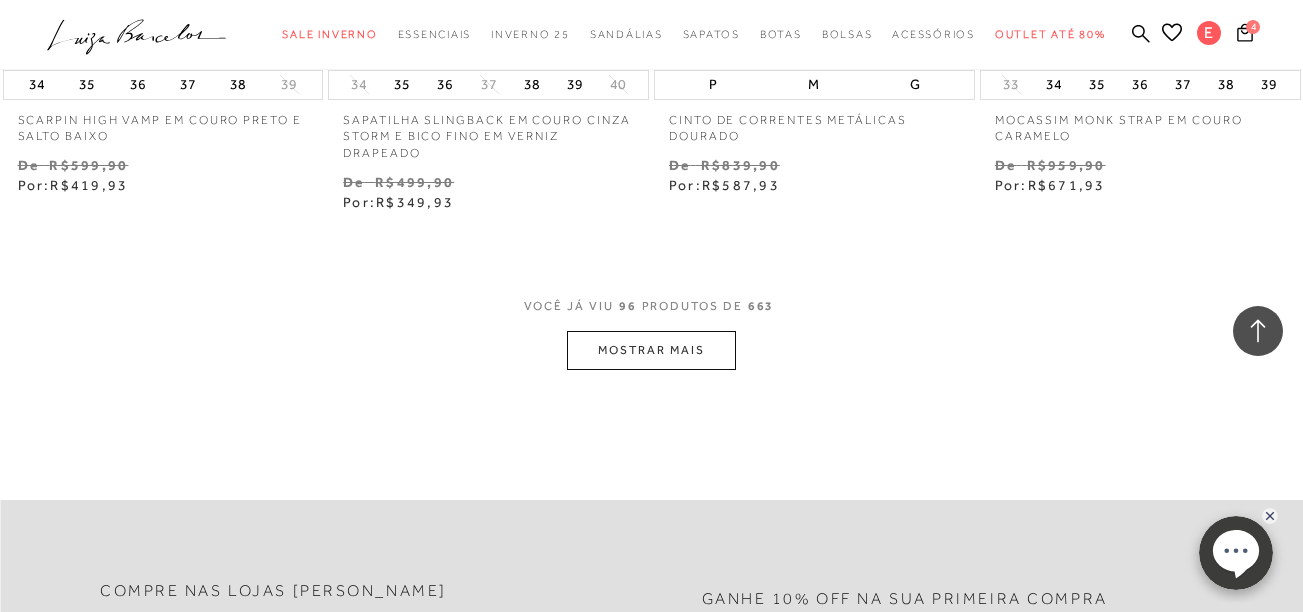 click on "MOSTRAR MAIS" at bounding box center (651, 350) 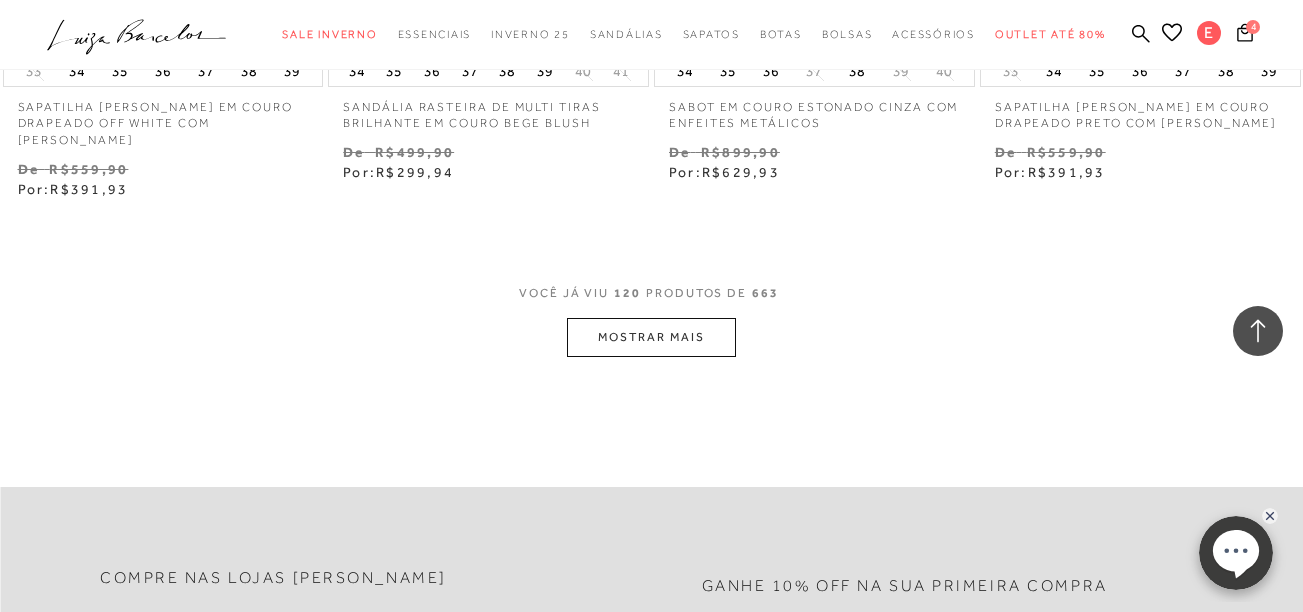 scroll, scrollTop: 19160, scrollLeft: 0, axis: vertical 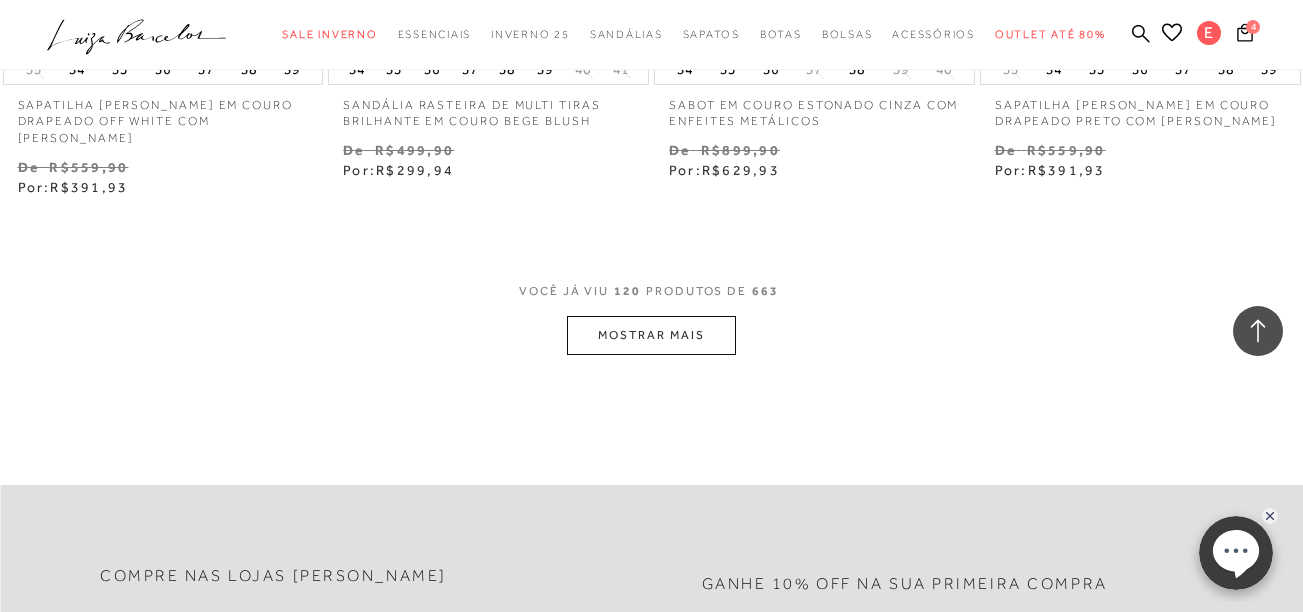 click on "MOSTRAR MAIS" at bounding box center (651, 335) 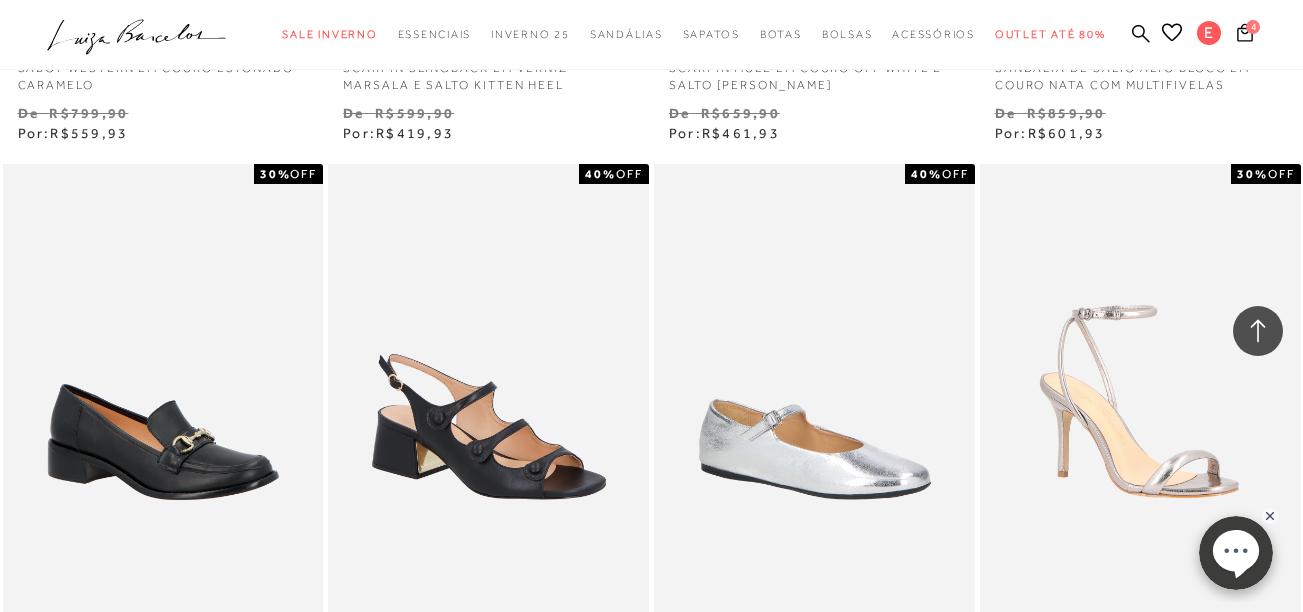scroll, scrollTop: 22662, scrollLeft: 0, axis: vertical 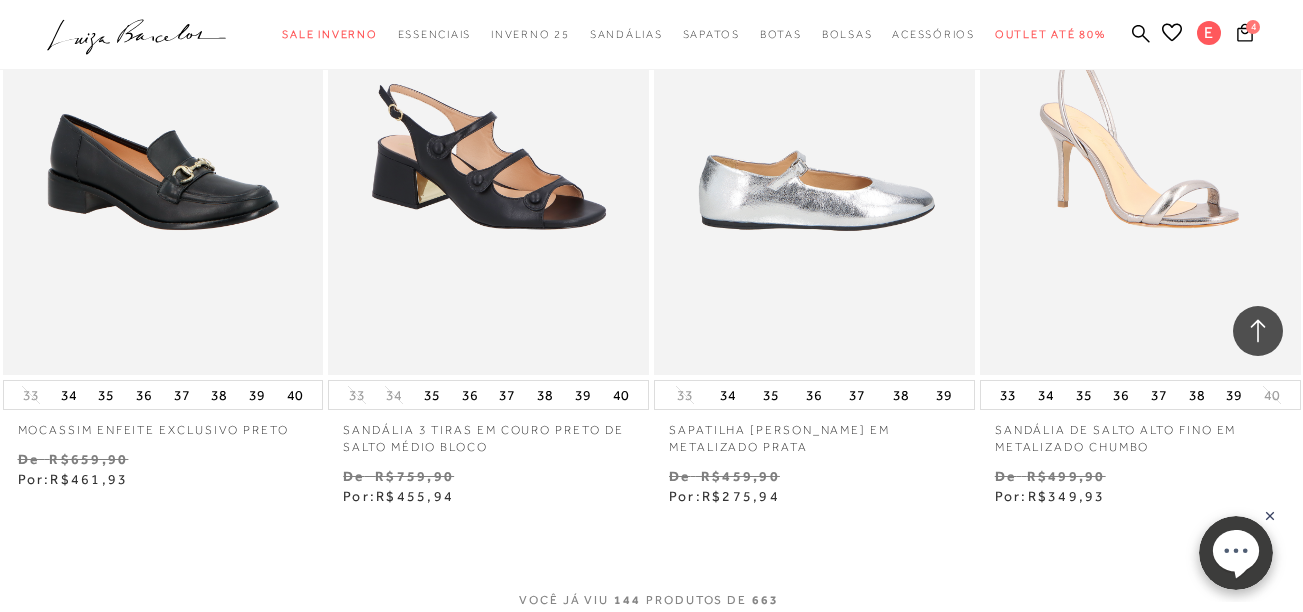 click at bounding box center (815, 134) 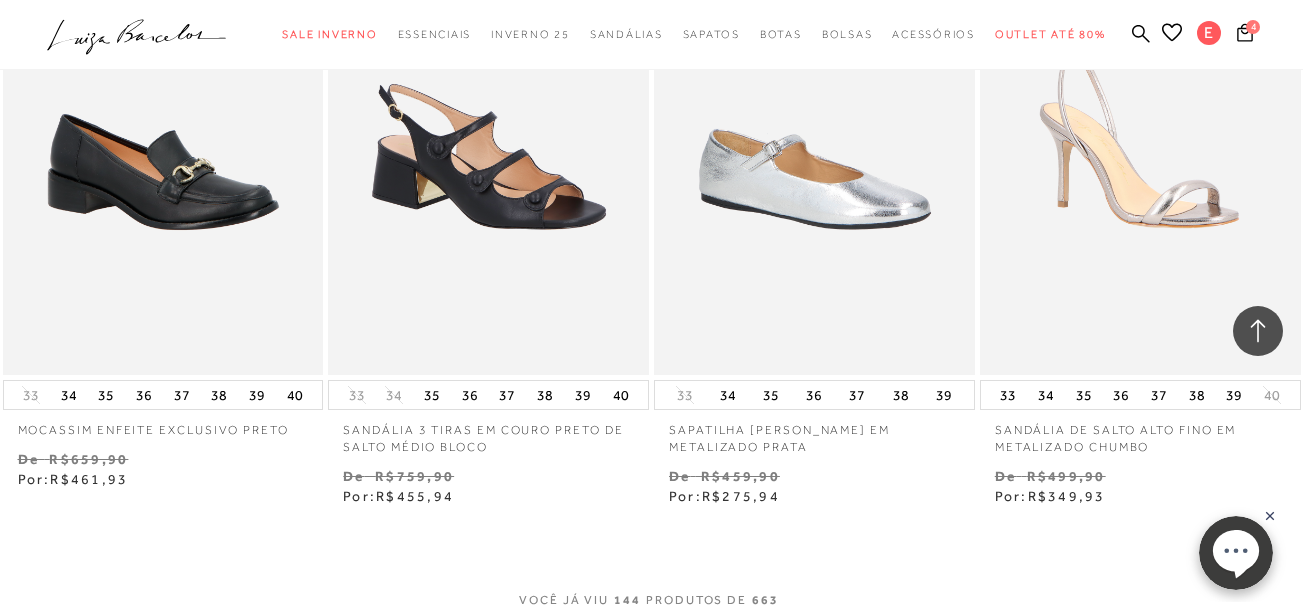 click on "MOSTRAR MAIS" at bounding box center [651, 644] 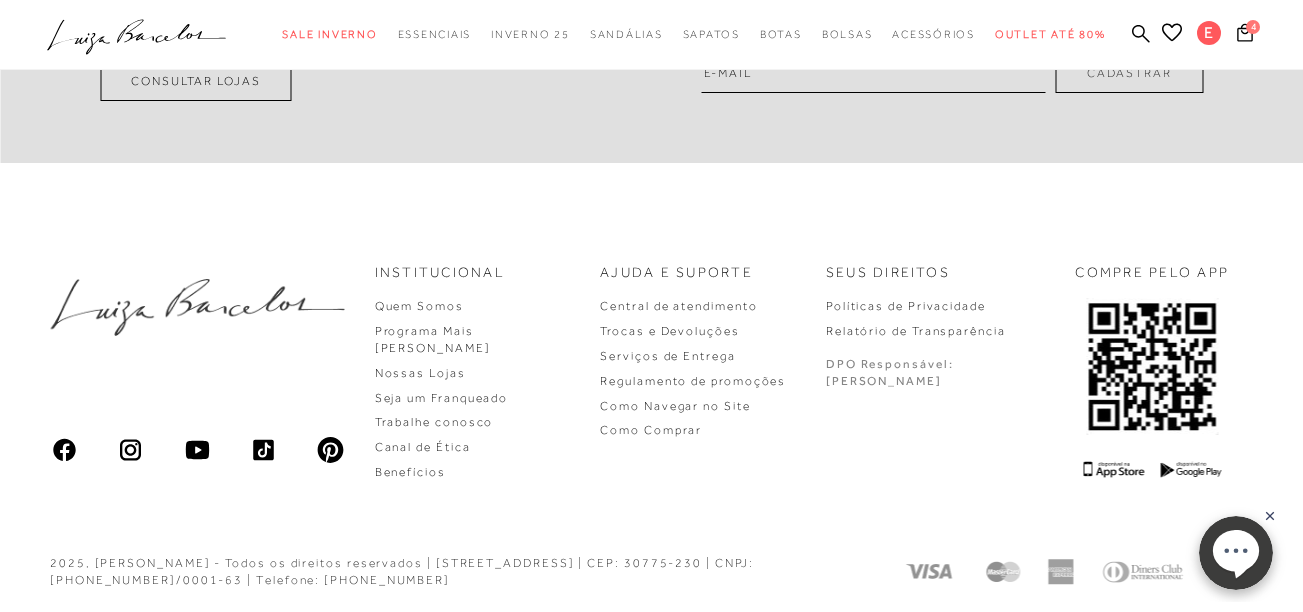 scroll, scrollTop: 374, scrollLeft: 0, axis: vertical 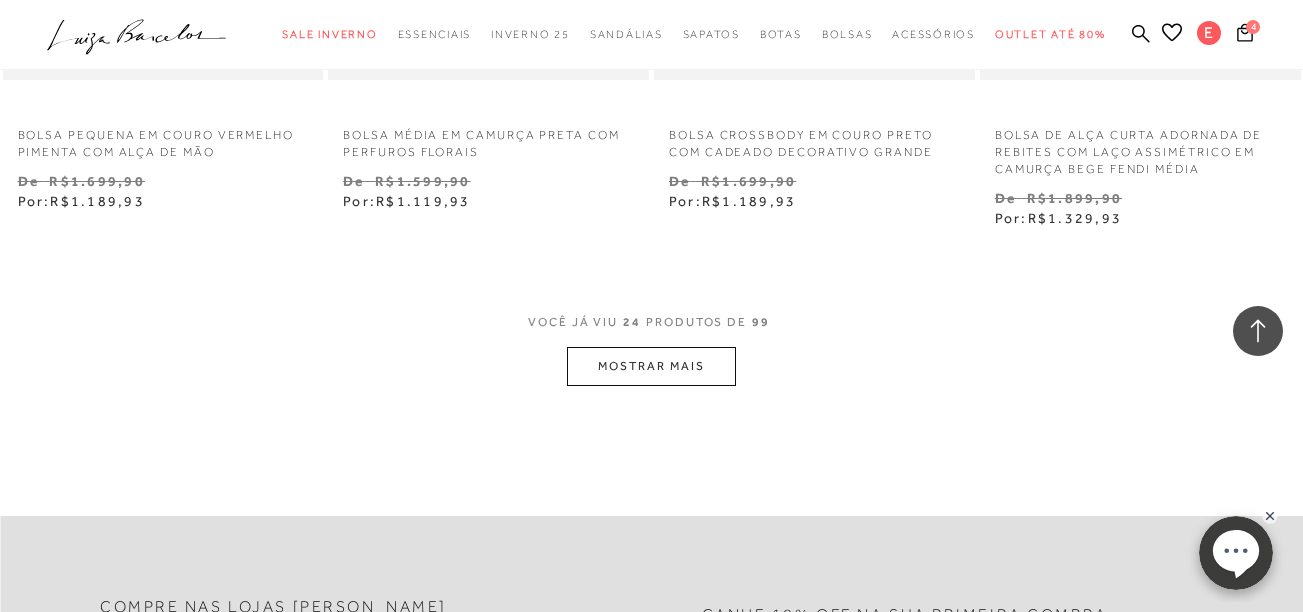 click on "MOSTRAR MAIS" at bounding box center (651, 366) 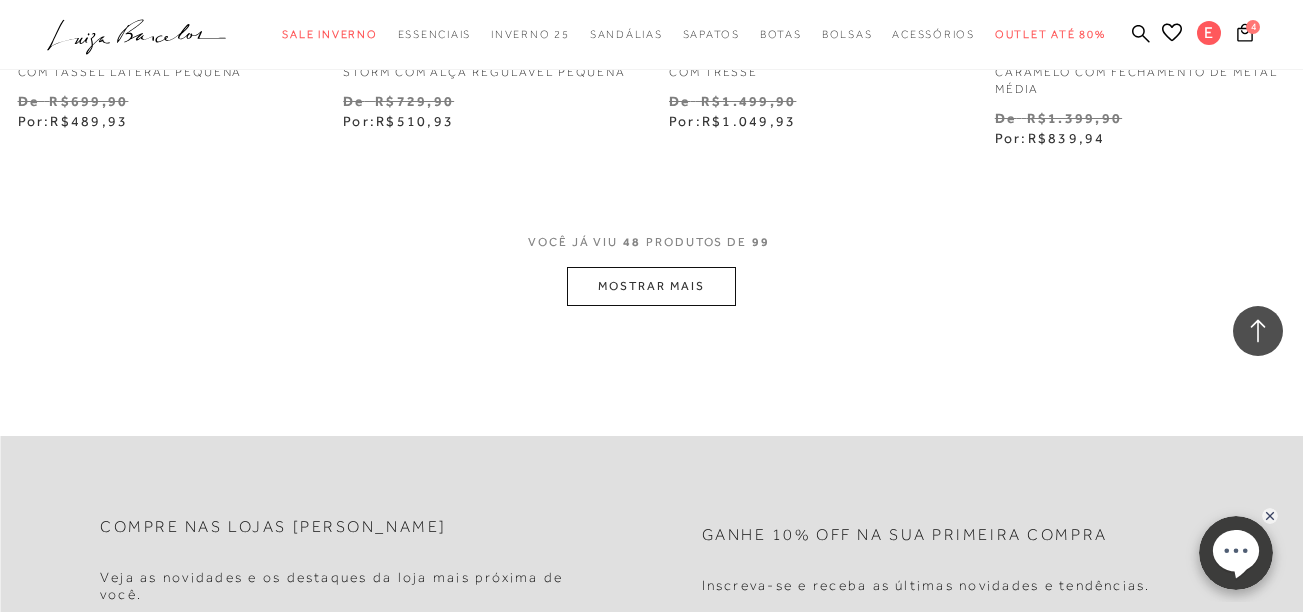 scroll, scrollTop: 7711, scrollLeft: 0, axis: vertical 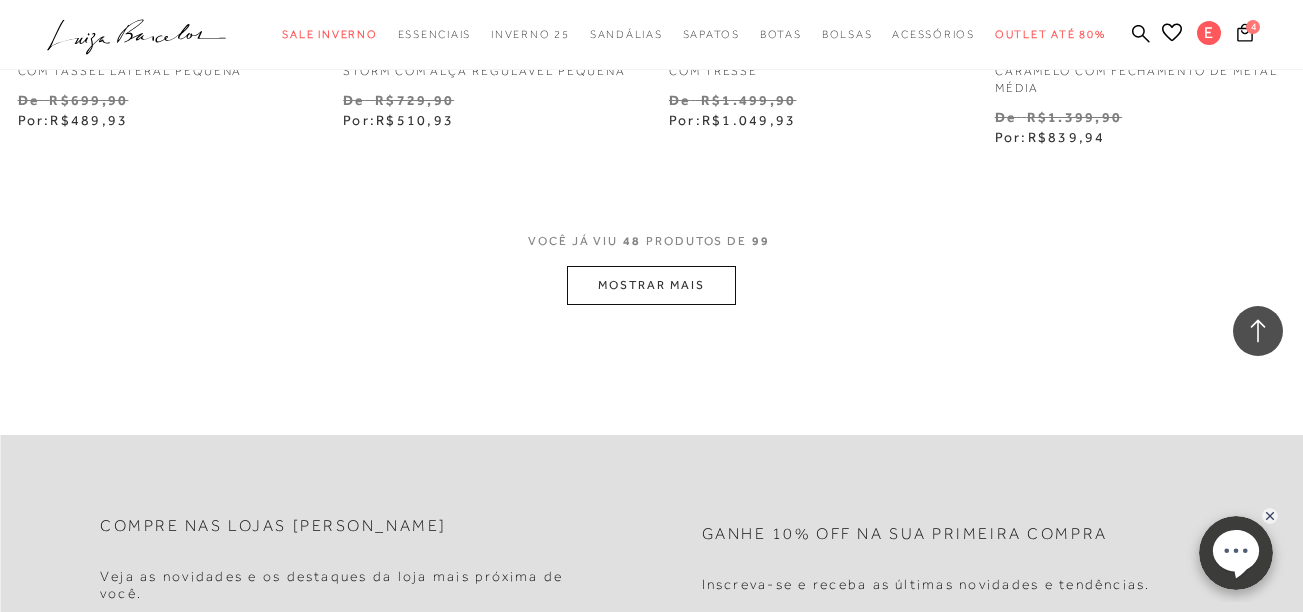 click on "MOSTRAR MAIS" at bounding box center (651, 285) 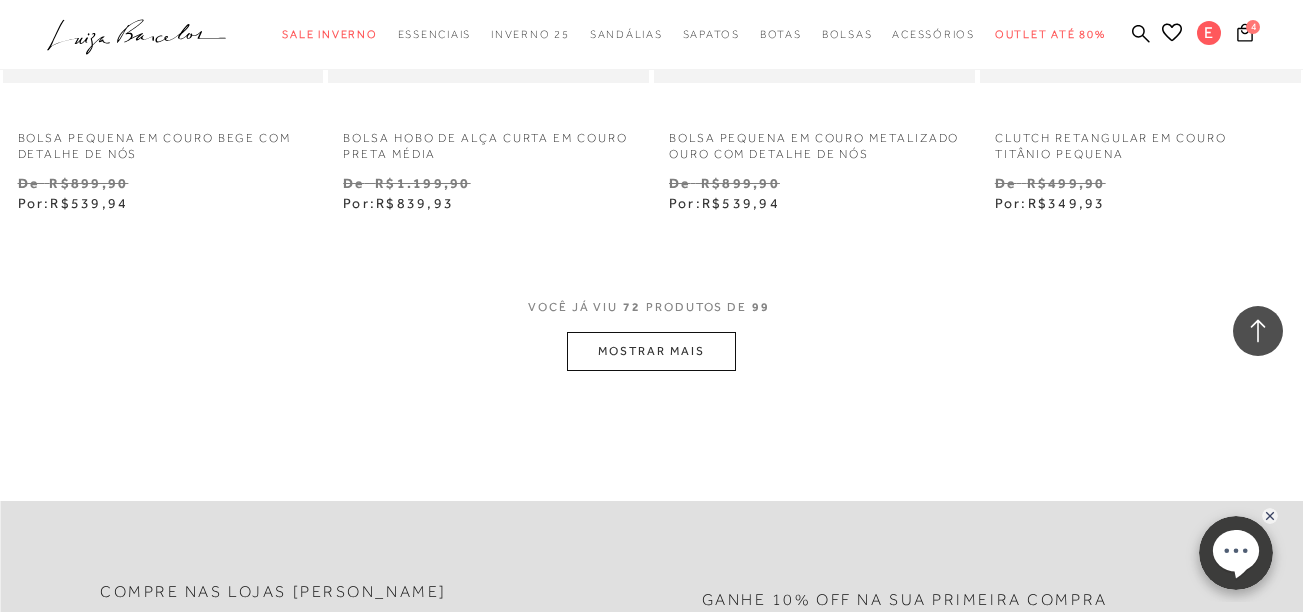 scroll, scrollTop: 11521, scrollLeft: 0, axis: vertical 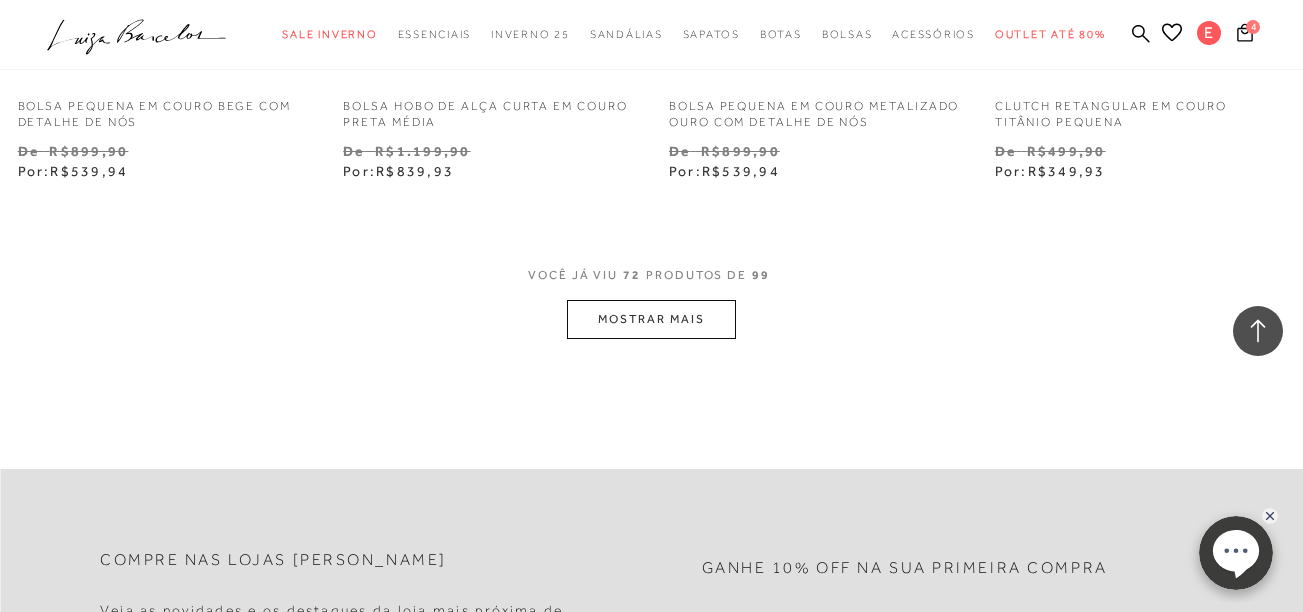 click on "MOSTRAR MAIS" at bounding box center (651, 319) 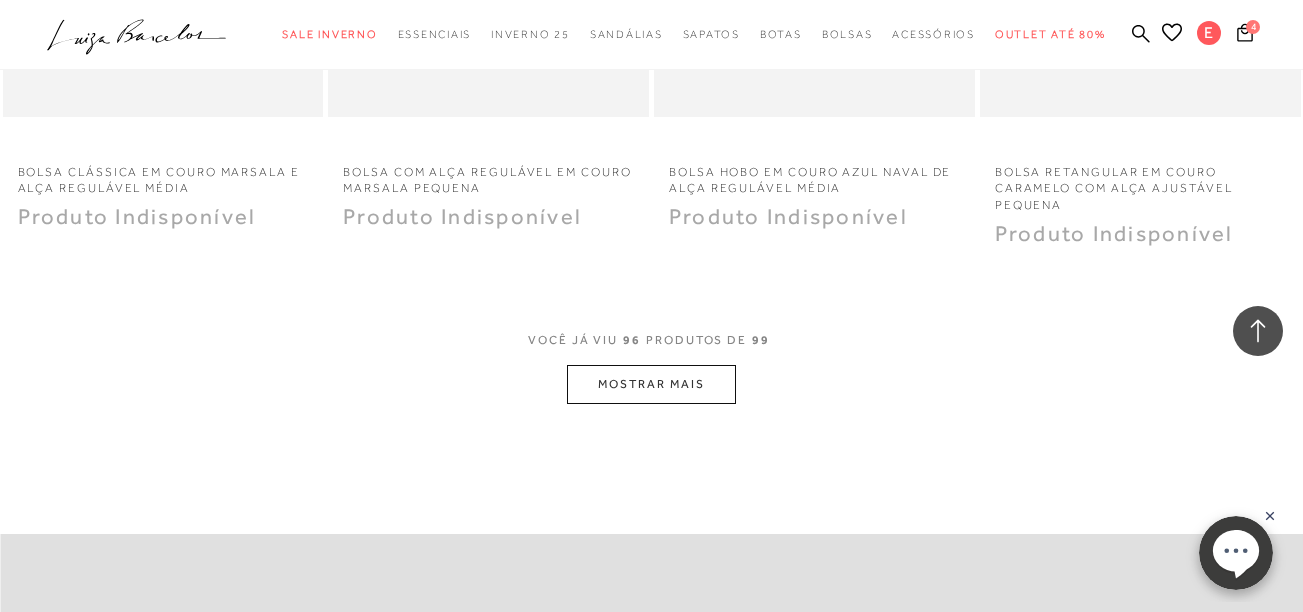 scroll, scrollTop: 15317, scrollLeft: 0, axis: vertical 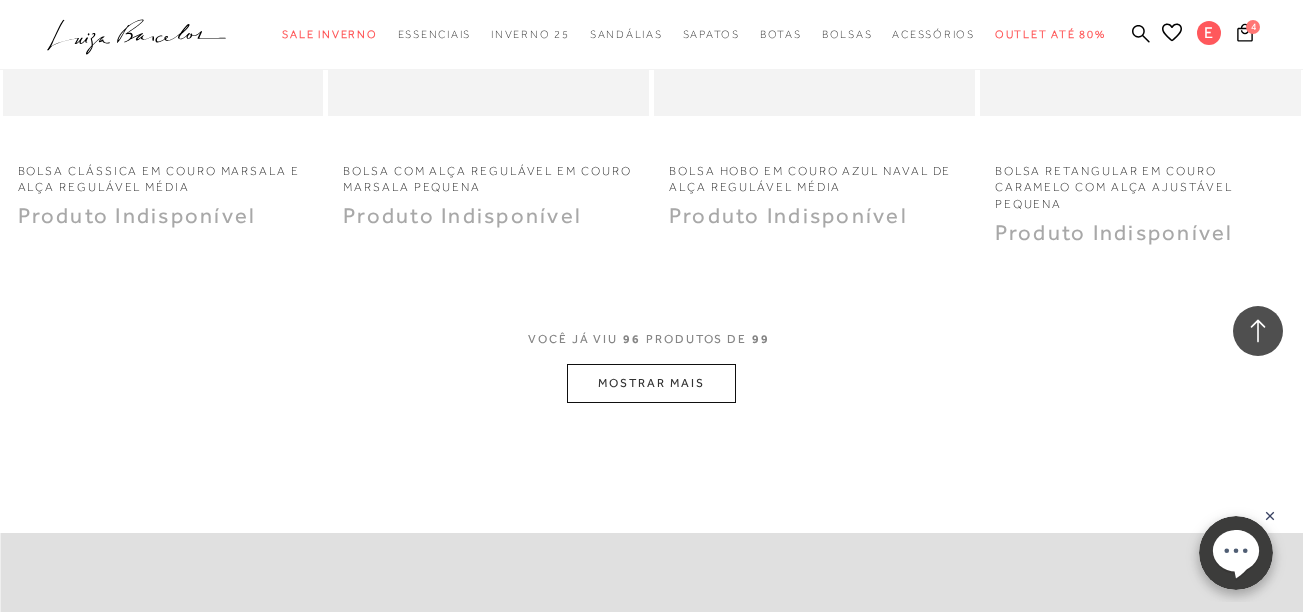 click on "MOSTRAR MAIS" at bounding box center (651, 383) 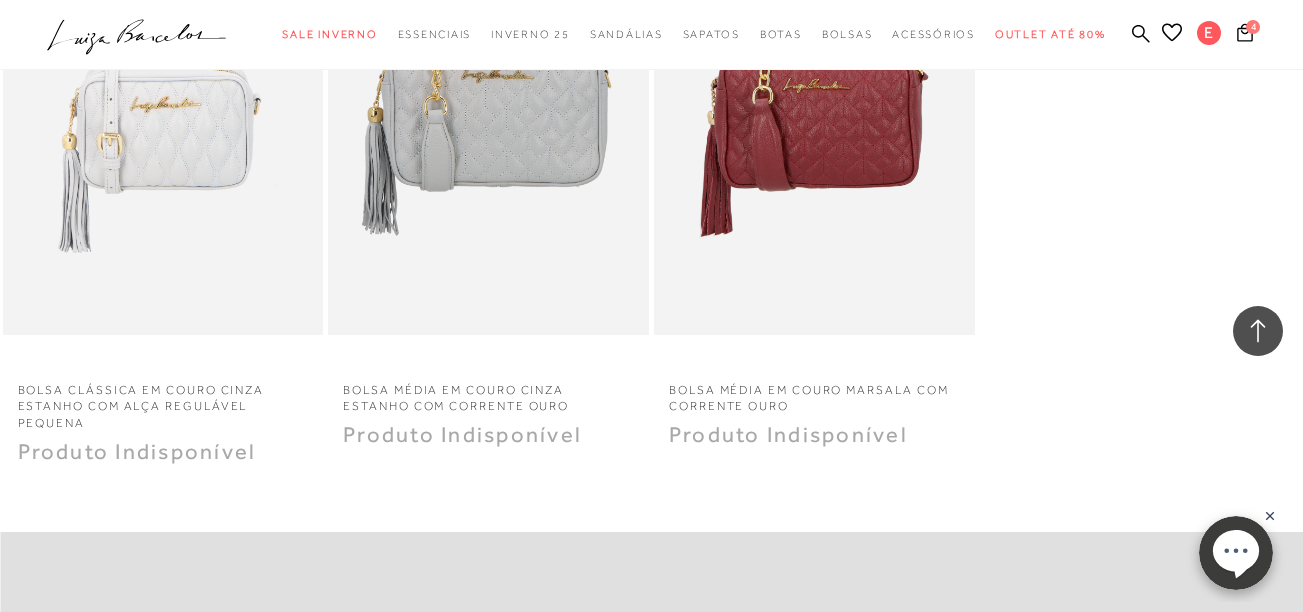 scroll, scrollTop: 15856, scrollLeft: 0, axis: vertical 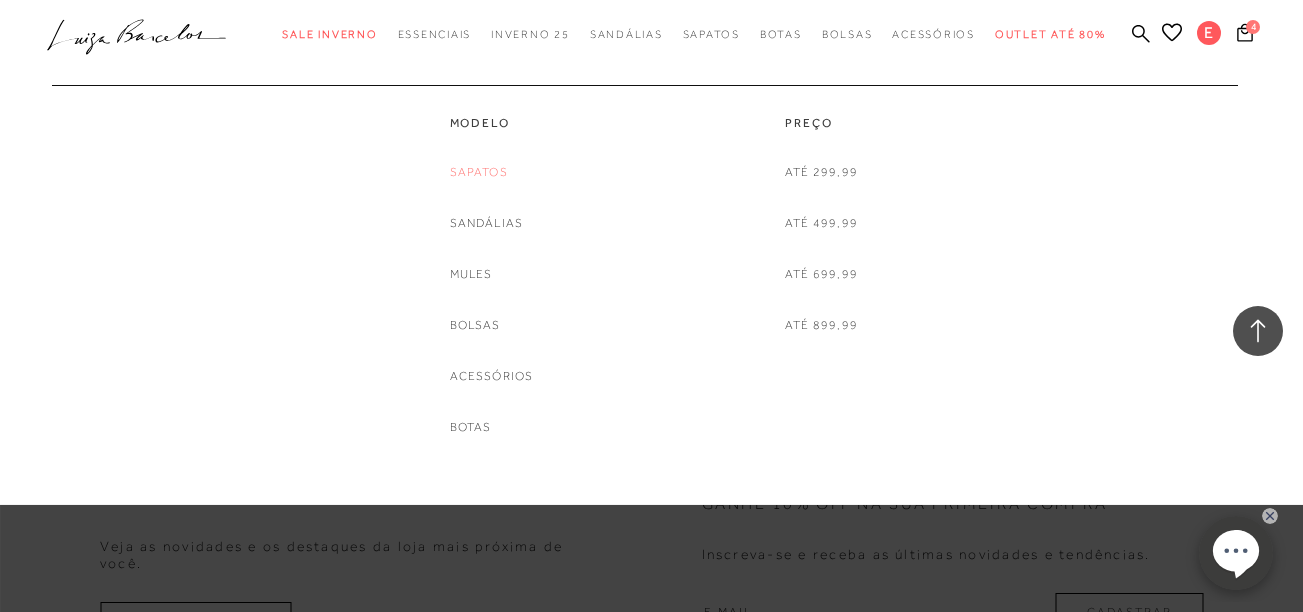 click on "Sapatos" at bounding box center (479, 172) 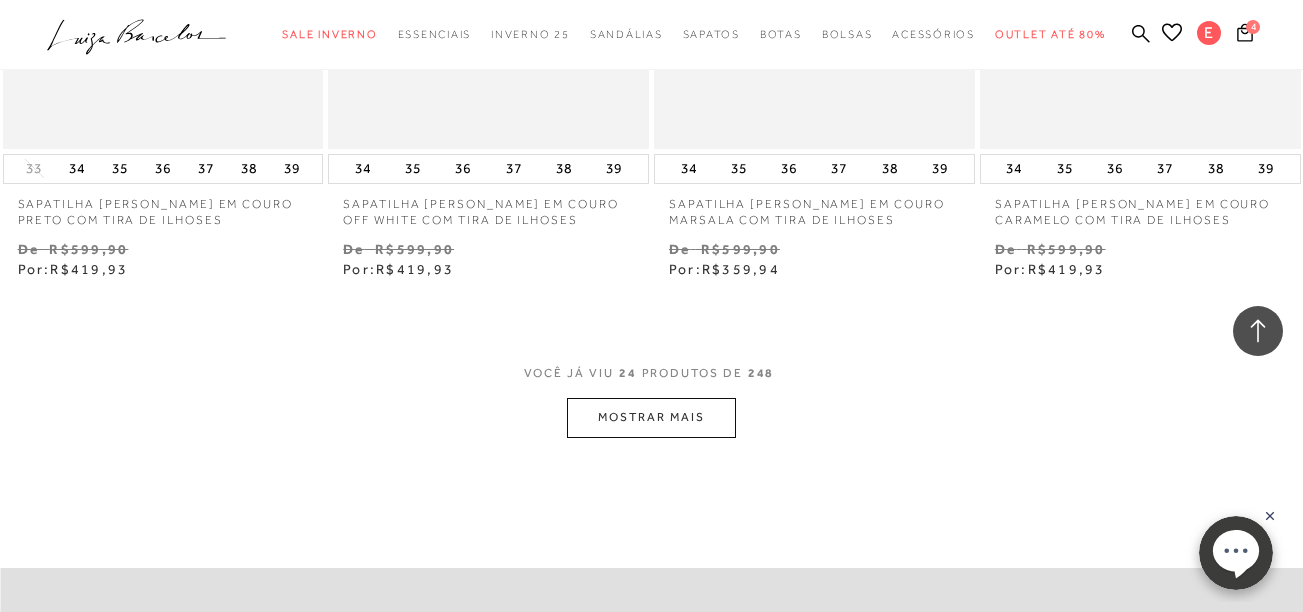 scroll, scrollTop: 3738, scrollLeft: 0, axis: vertical 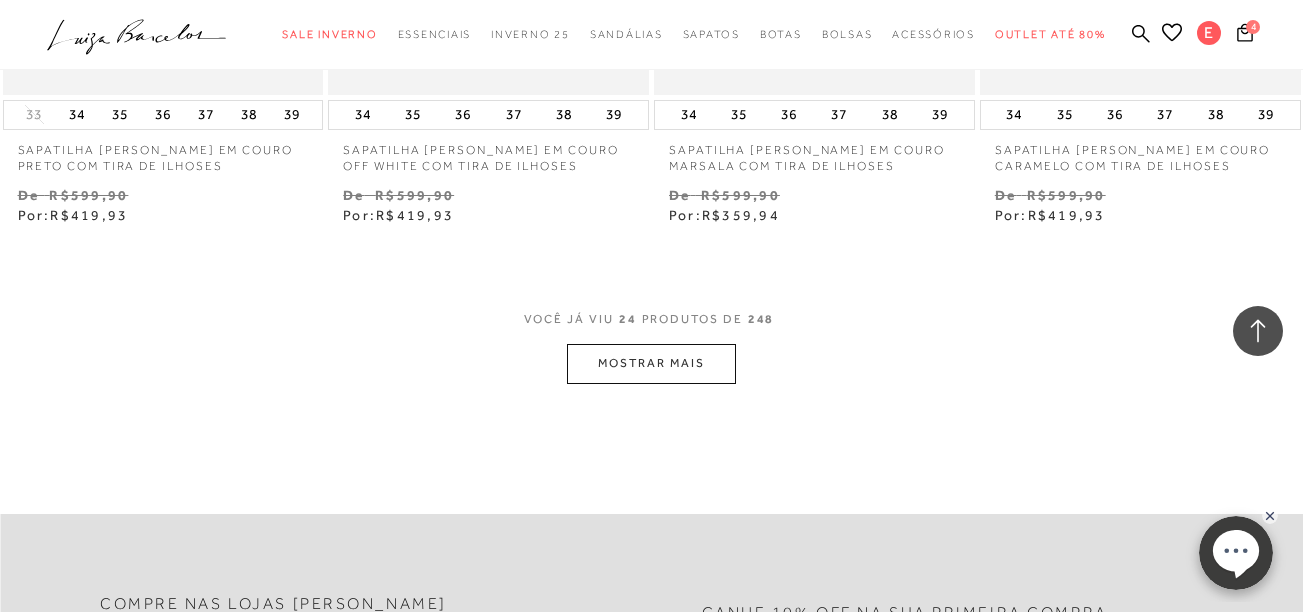 click on "MOSTRAR MAIS" at bounding box center (651, 363) 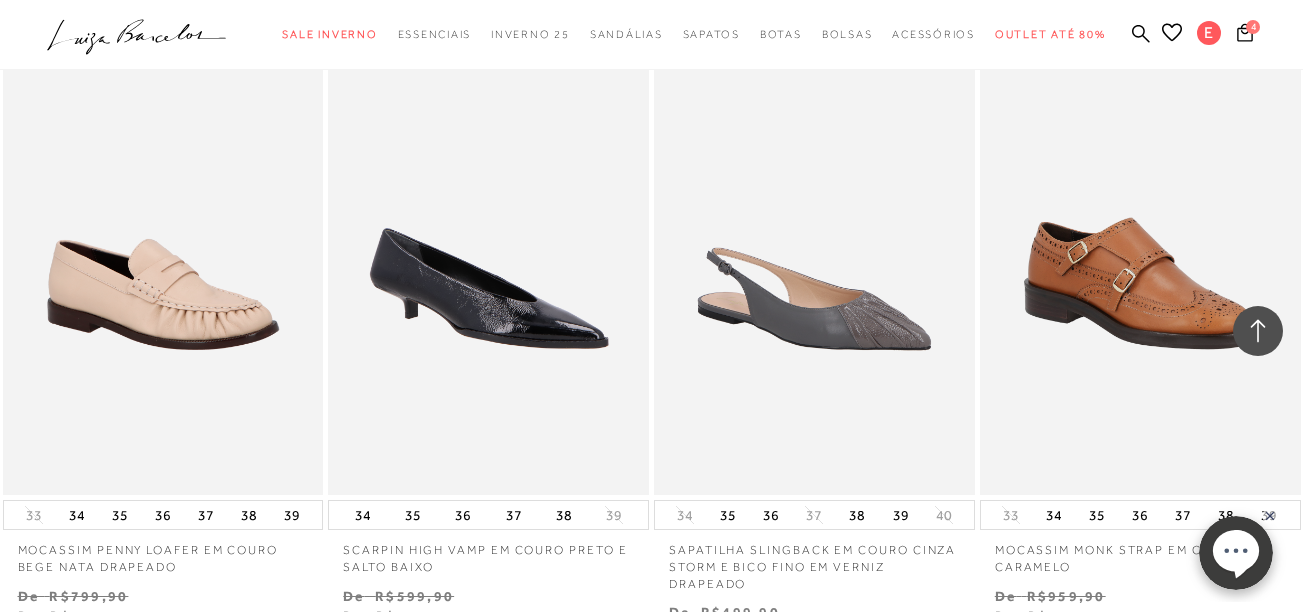 scroll, scrollTop: 7166, scrollLeft: 0, axis: vertical 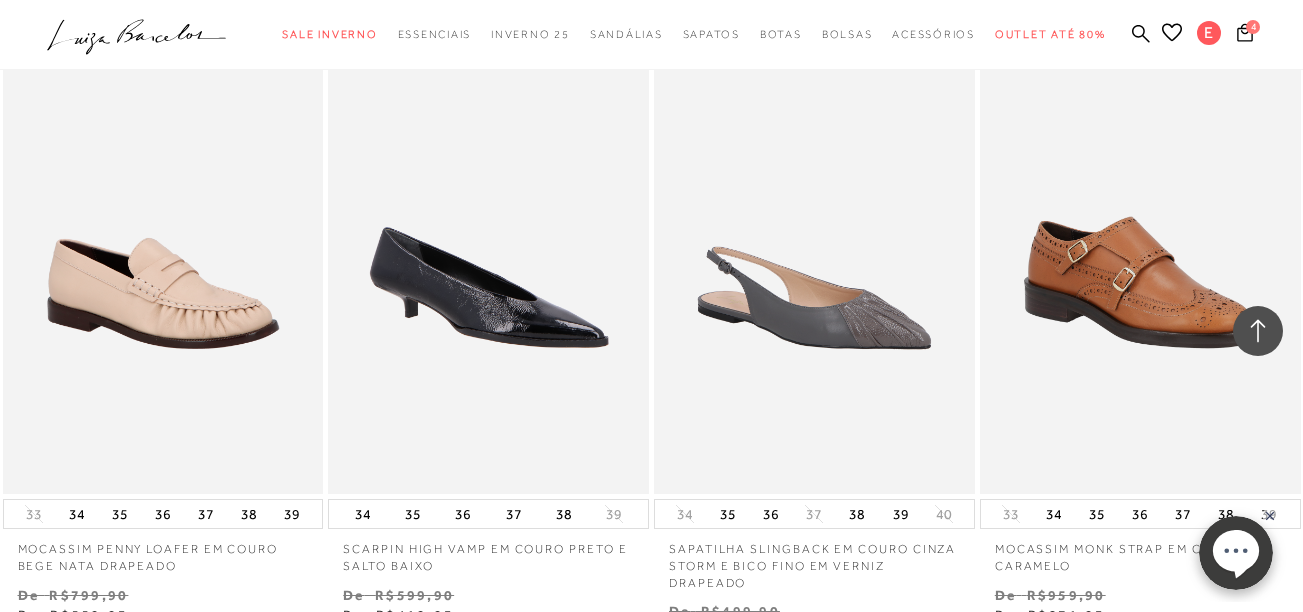 click at bounding box center [489, 253] 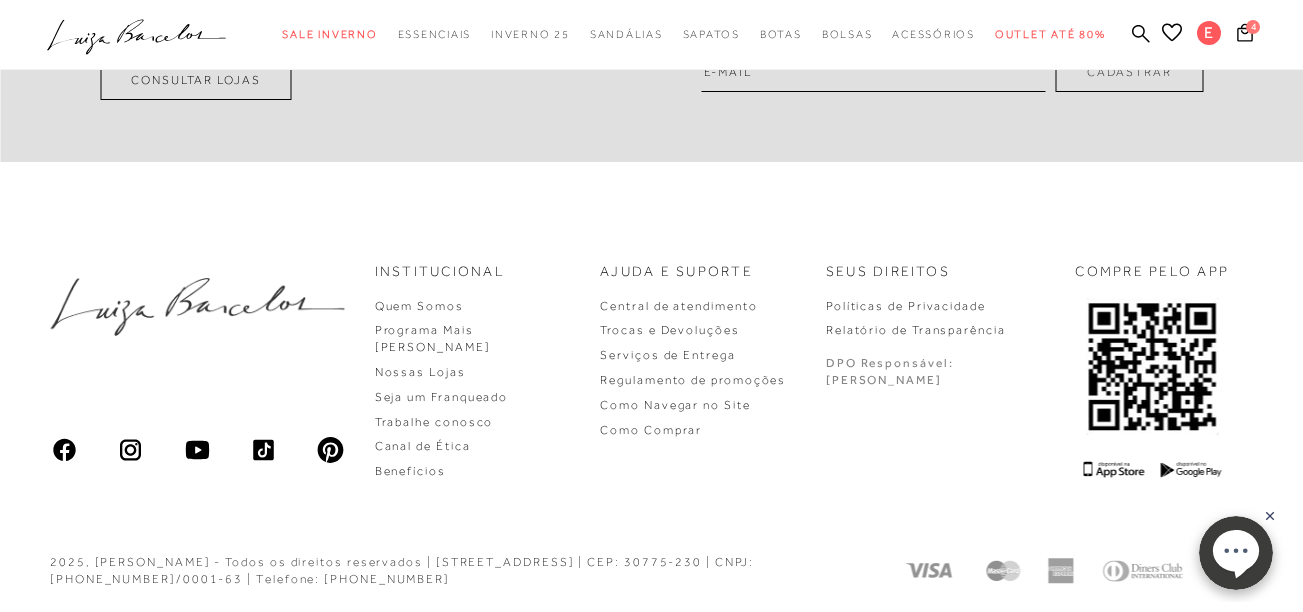 scroll, scrollTop: 0, scrollLeft: 0, axis: both 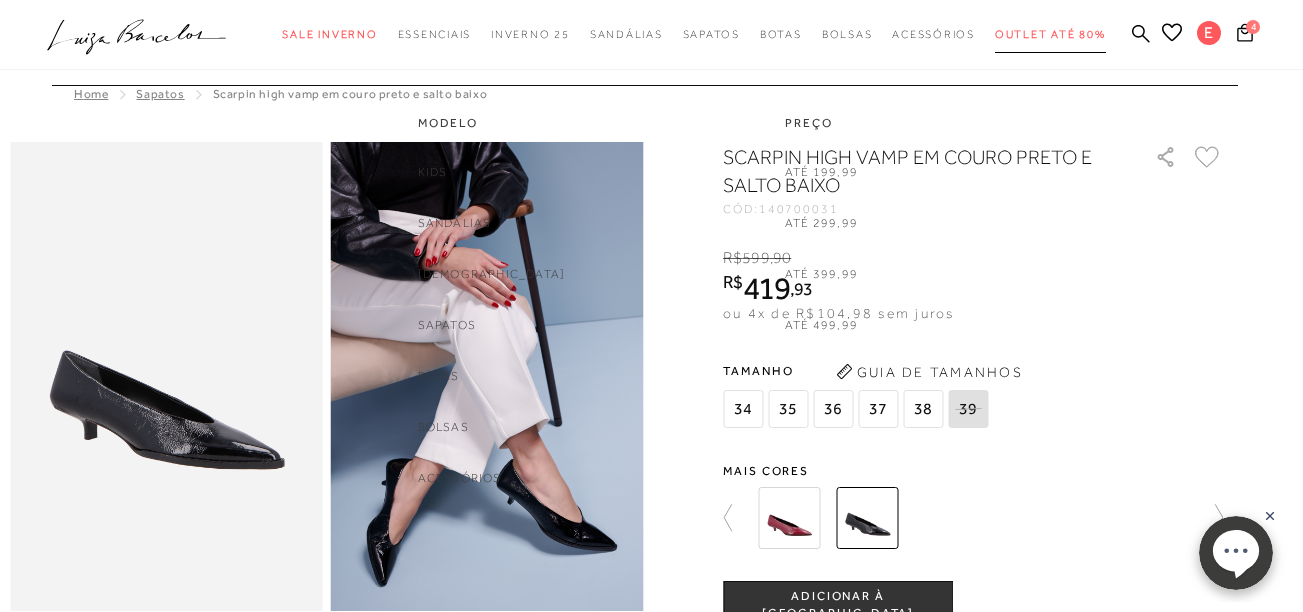 click on "Outlet até 80%" at bounding box center (1050, 34) 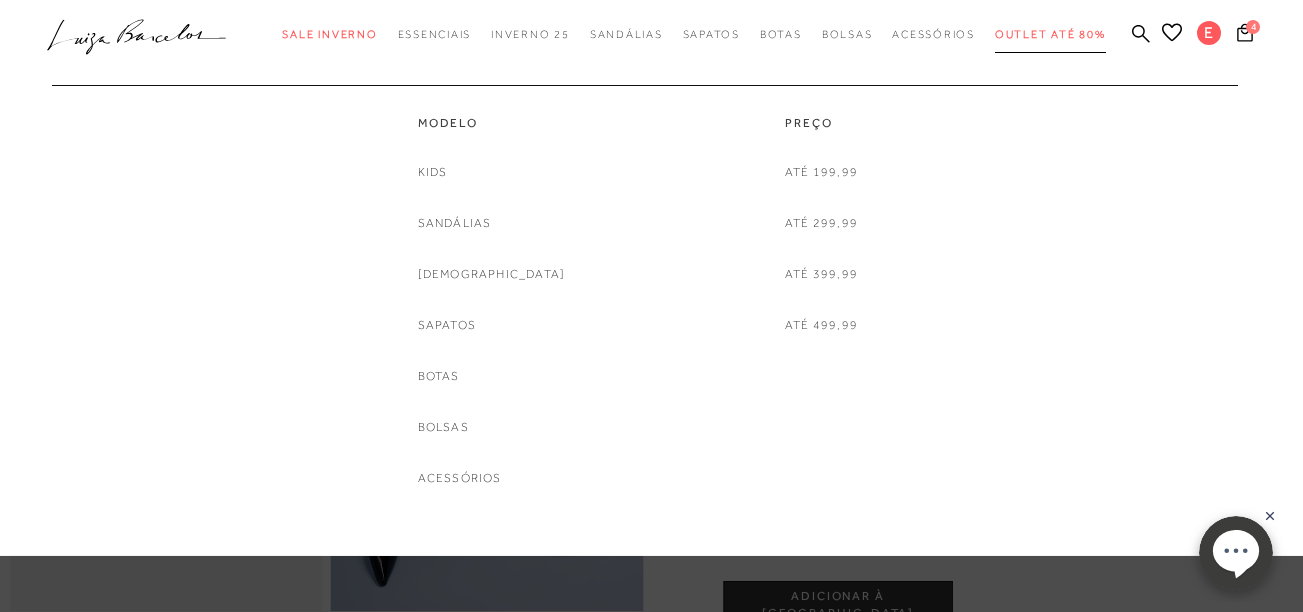 click on "Outlet até 80%" at bounding box center (1050, 34) 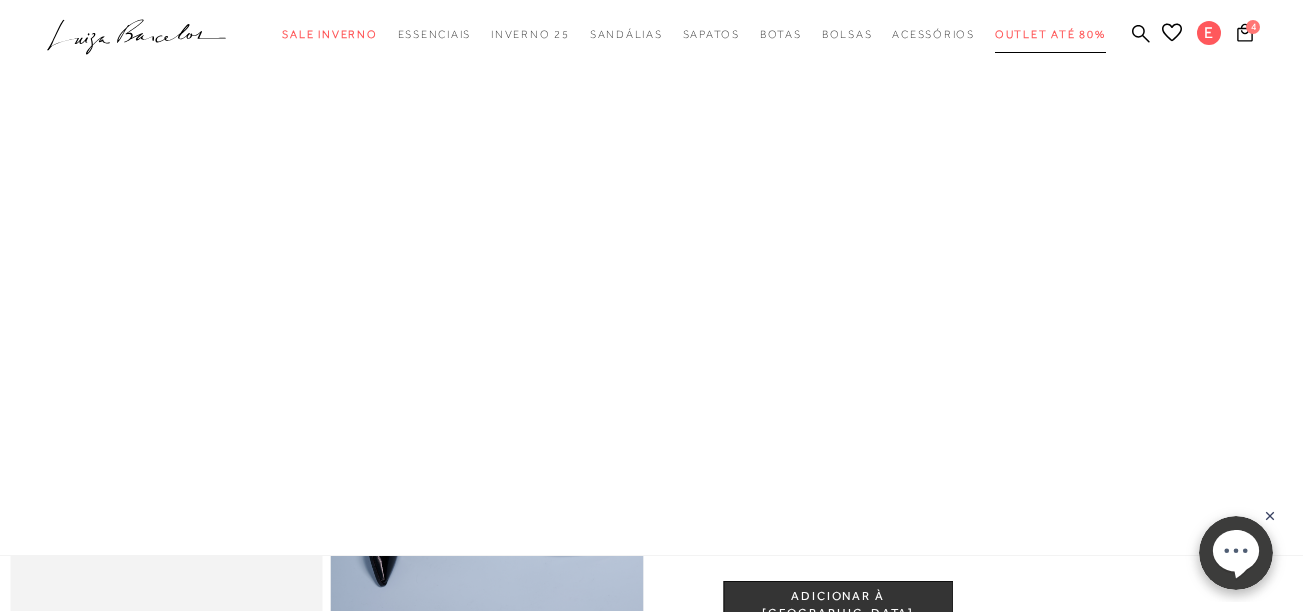 click on "Outlet até 80%" at bounding box center [1050, 34] 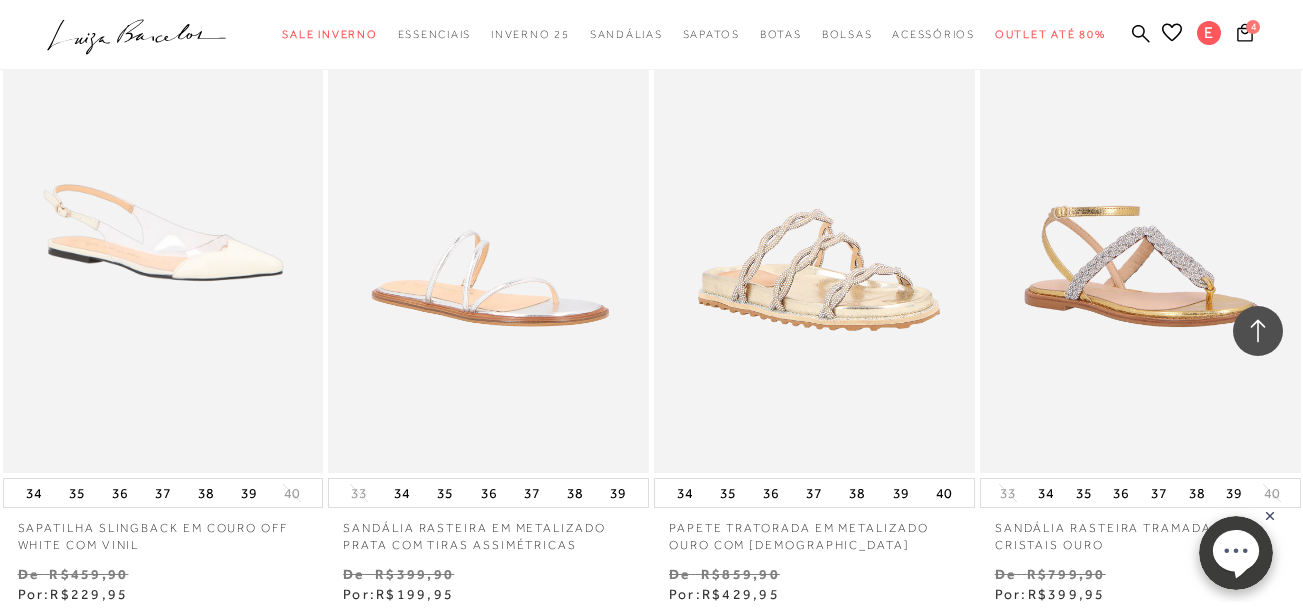 scroll, scrollTop: 3321, scrollLeft: 0, axis: vertical 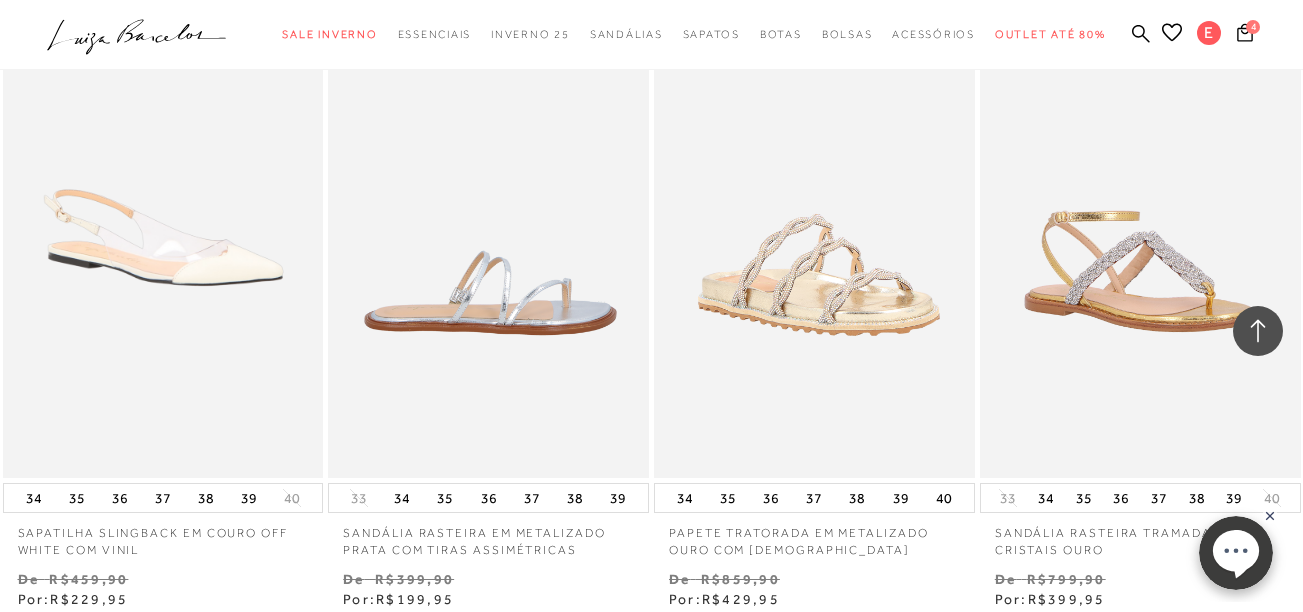 click at bounding box center (489, 237) 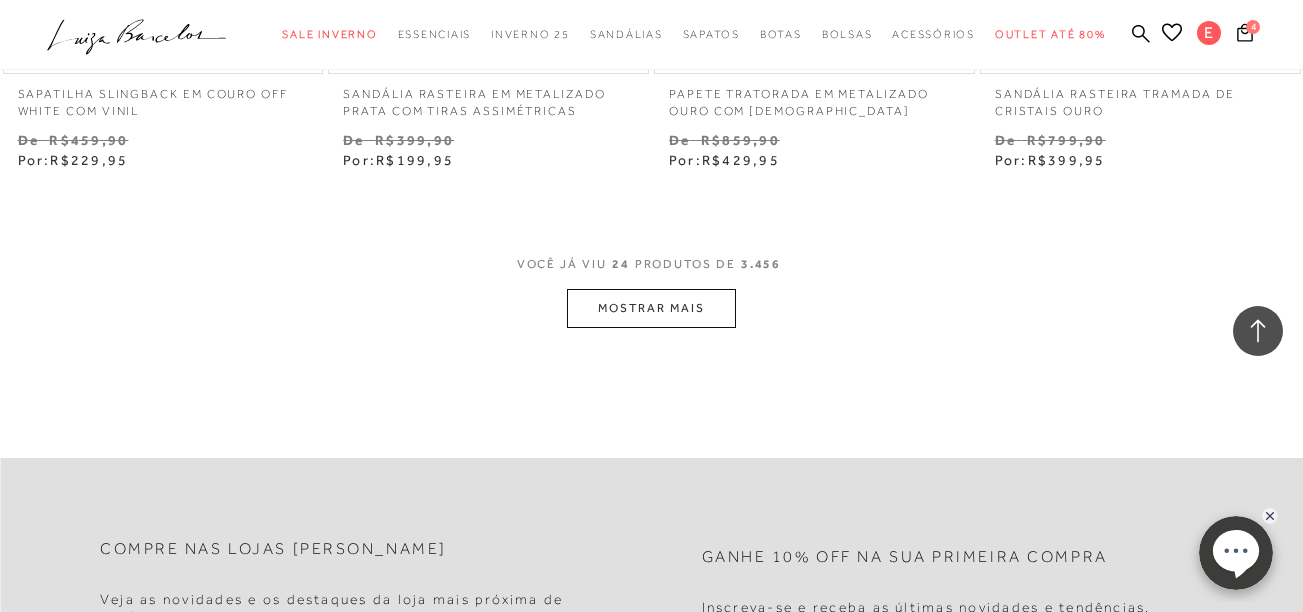 click on "MOSTRAR MAIS" at bounding box center (651, 308) 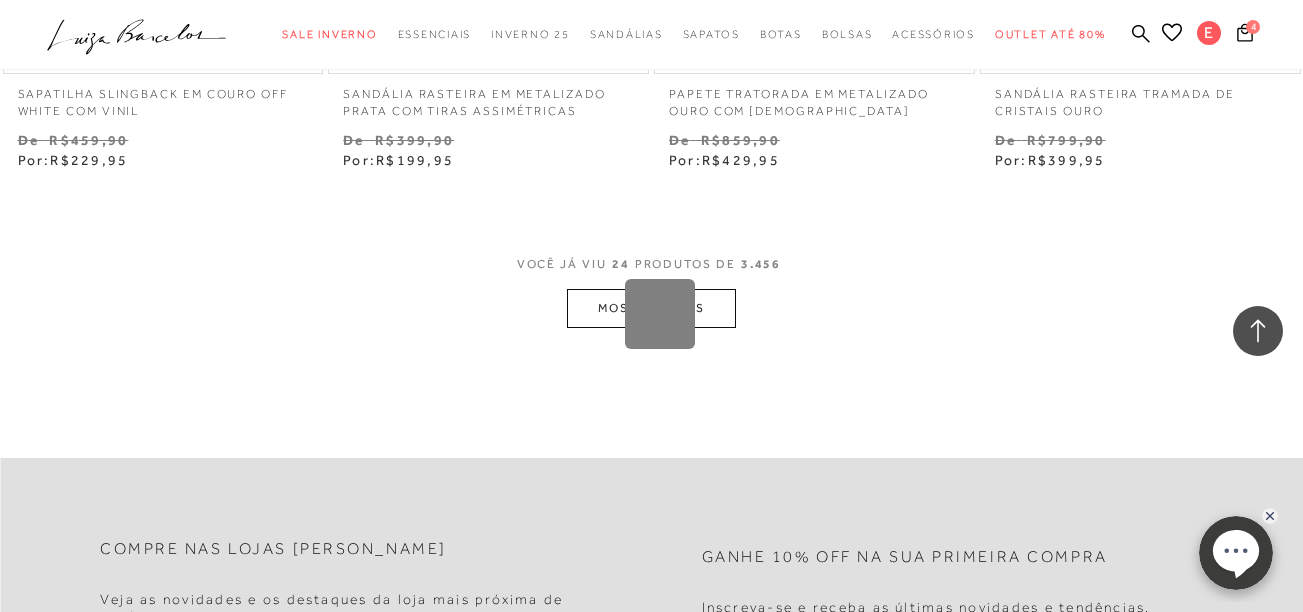 click on "Loading..." at bounding box center [660, 314] 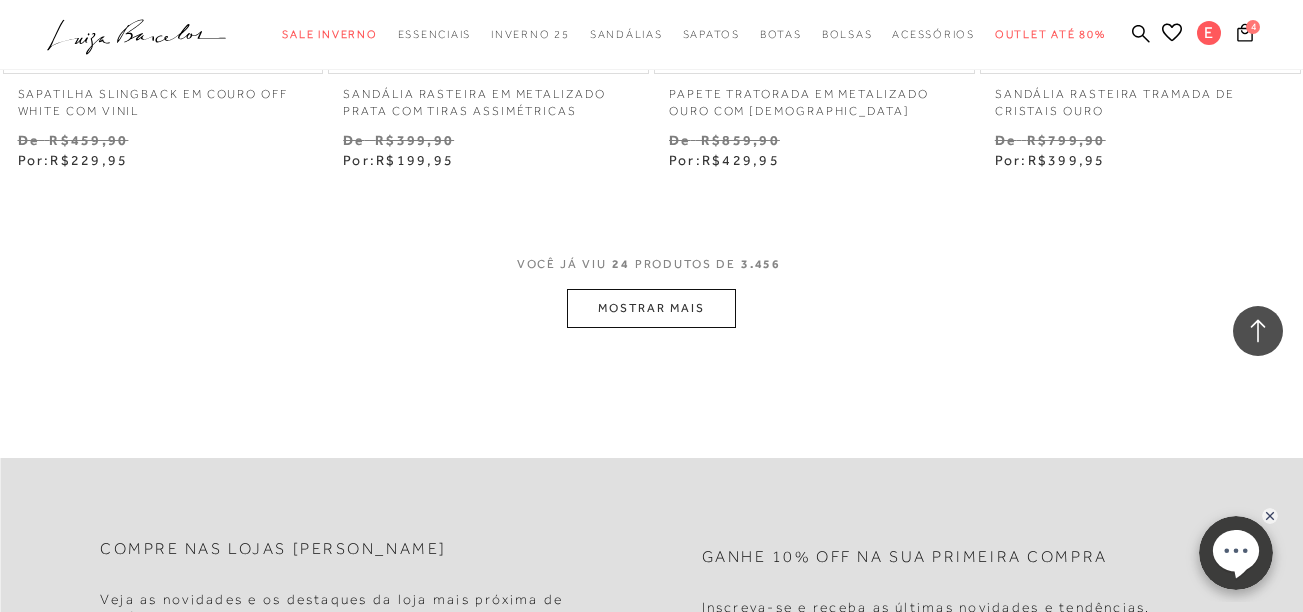 scroll, scrollTop: 0, scrollLeft: 0, axis: both 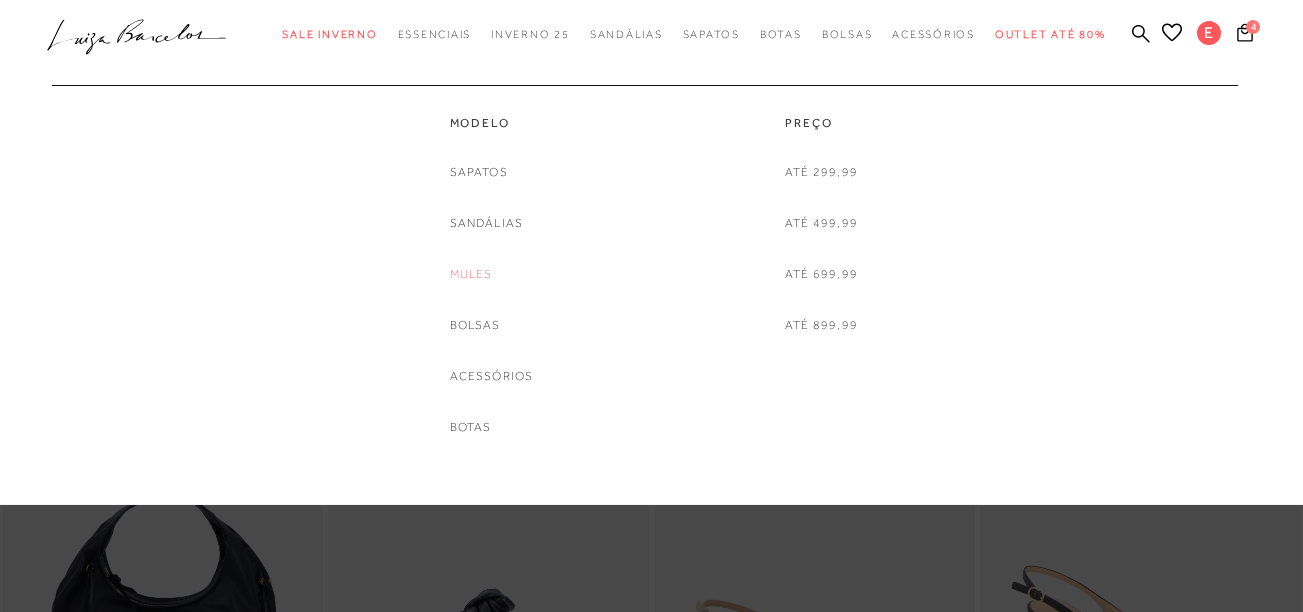 click on "Mules" at bounding box center (471, 274) 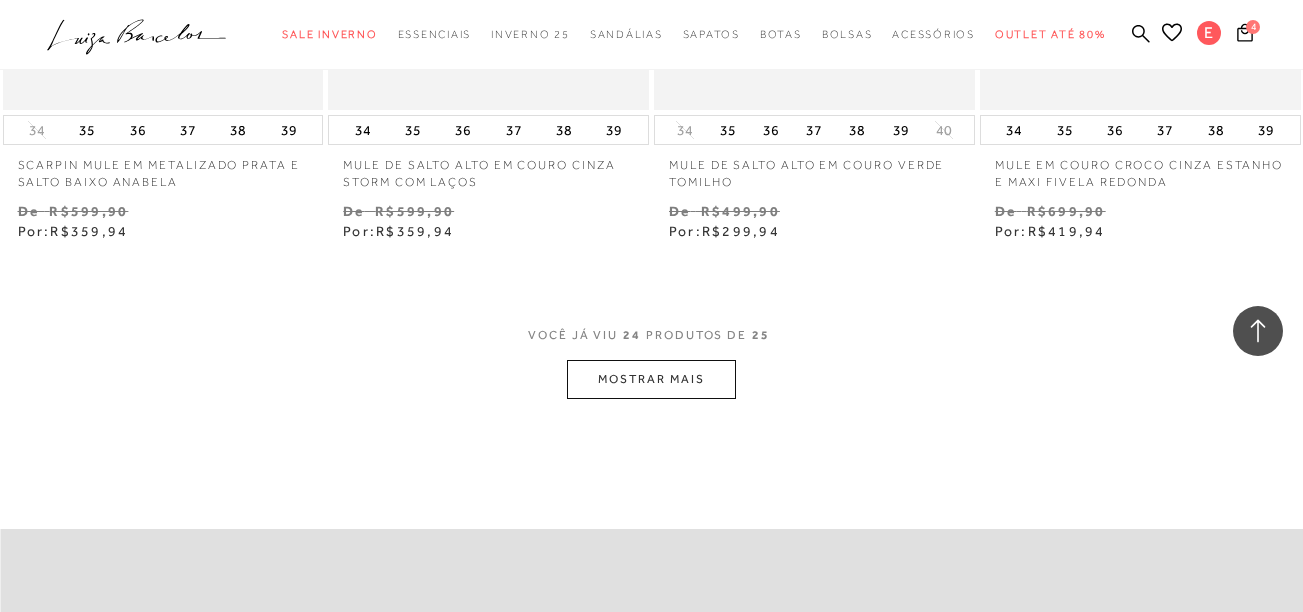 scroll, scrollTop: 3690, scrollLeft: 0, axis: vertical 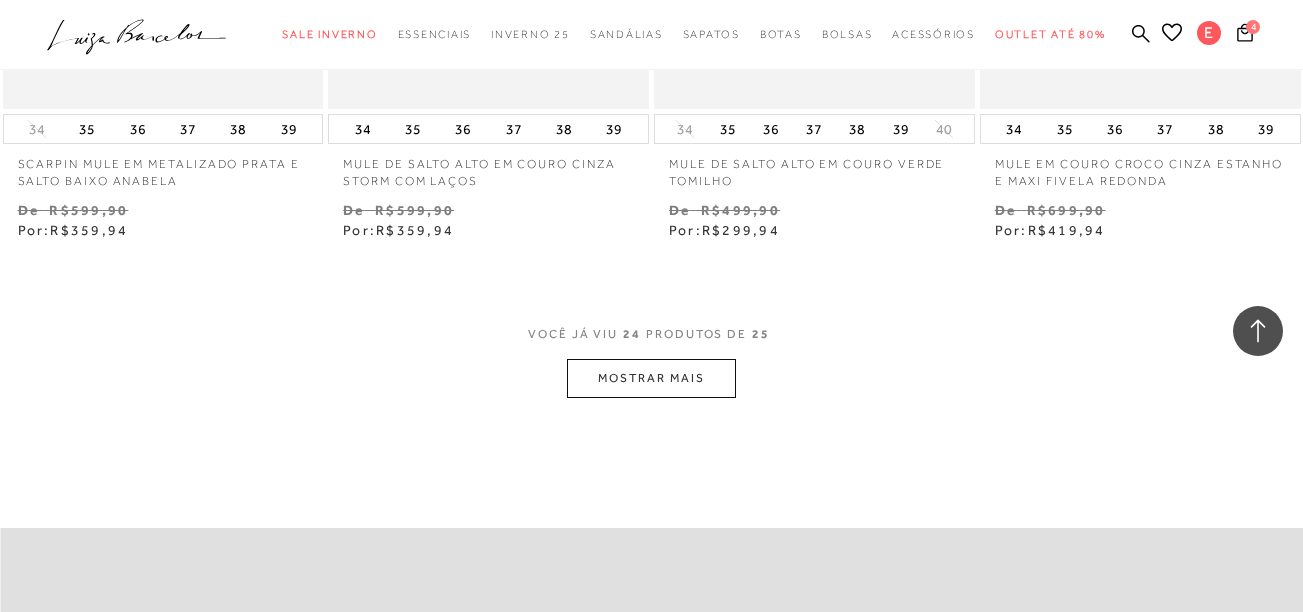 click on "MOSTRAR MAIS" at bounding box center [651, 378] 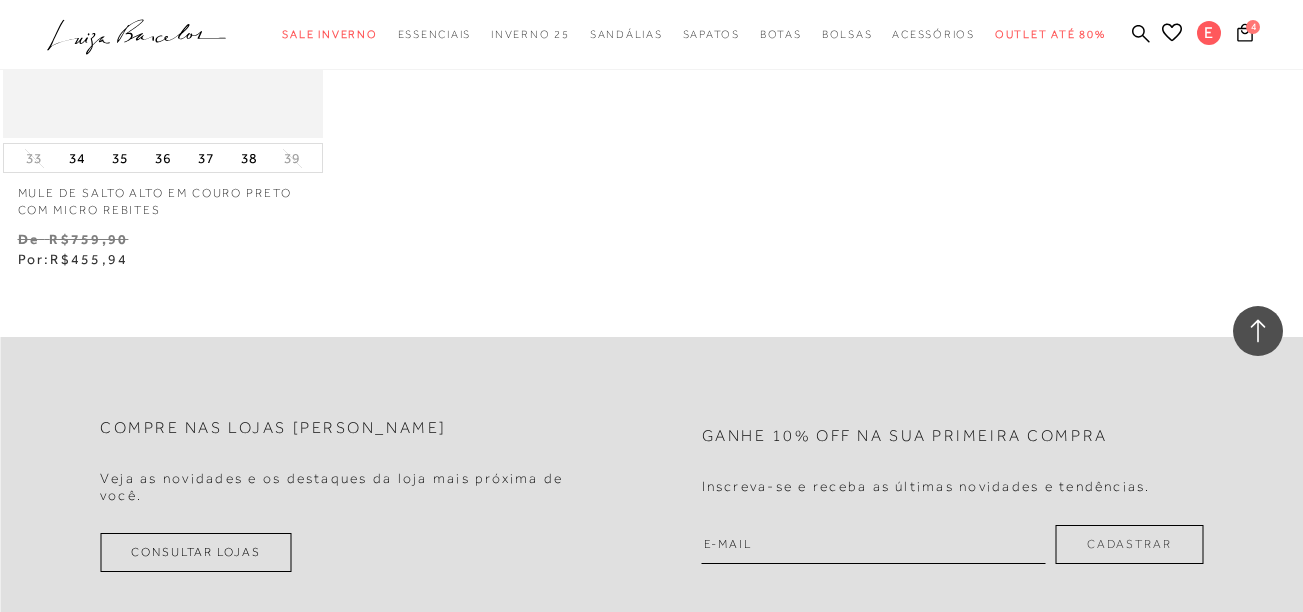 scroll, scrollTop: 4291, scrollLeft: 0, axis: vertical 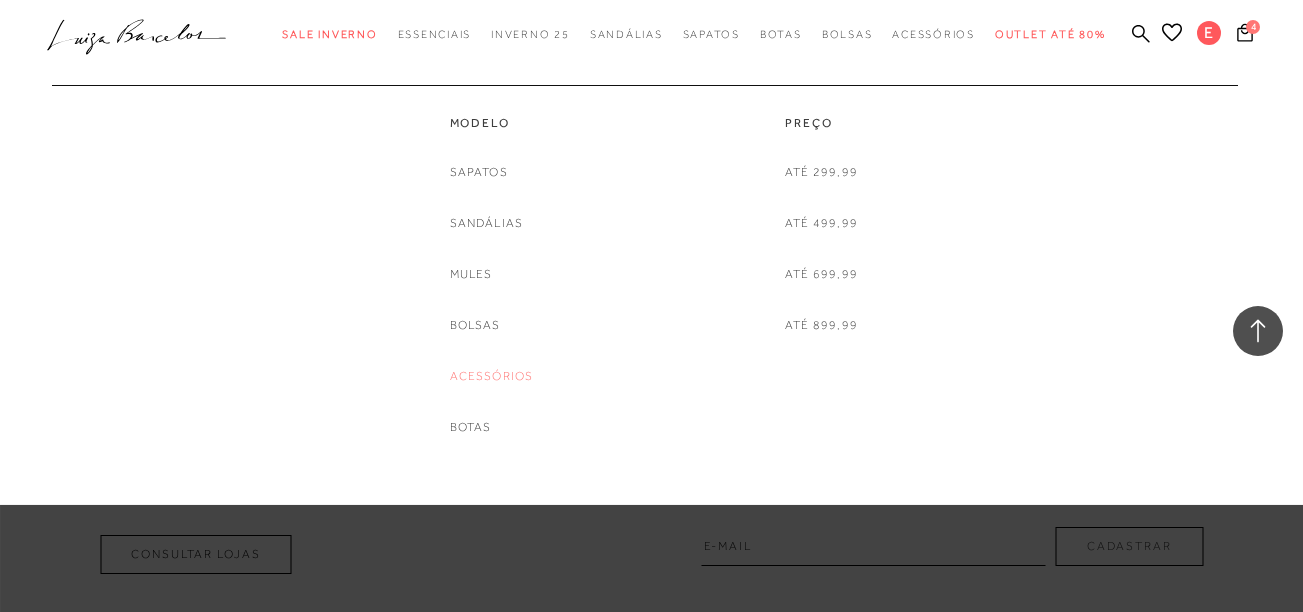 click on "Acessórios" at bounding box center (492, 376) 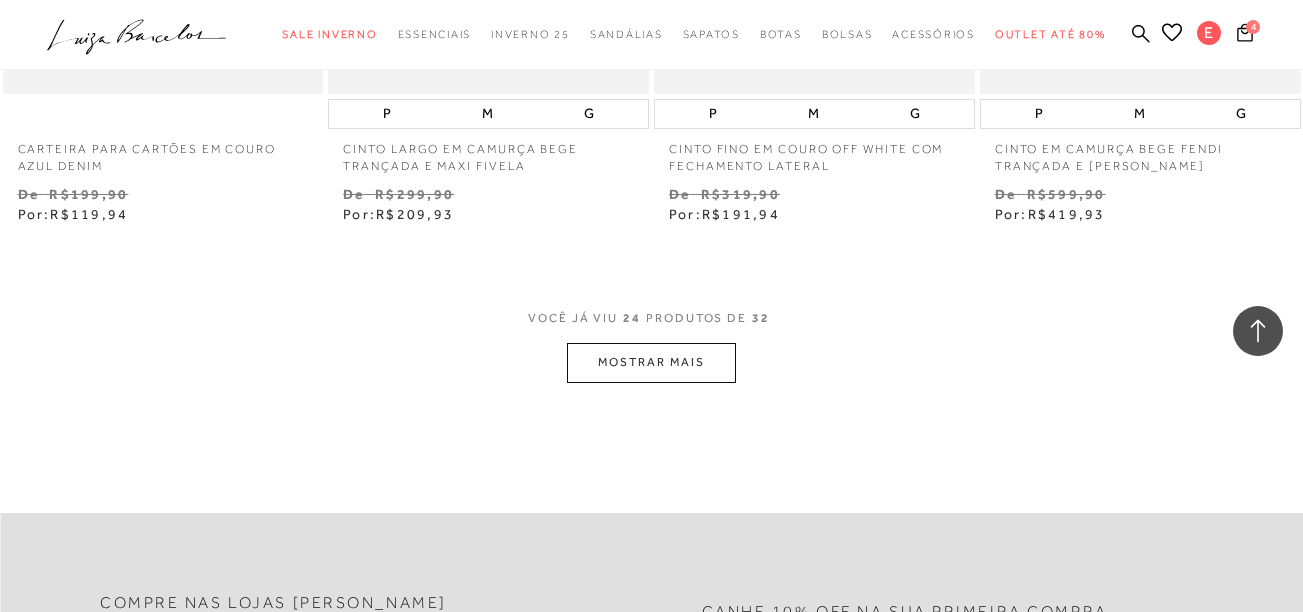 scroll, scrollTop: 3731, scrollLeft: 0, axis: vertical 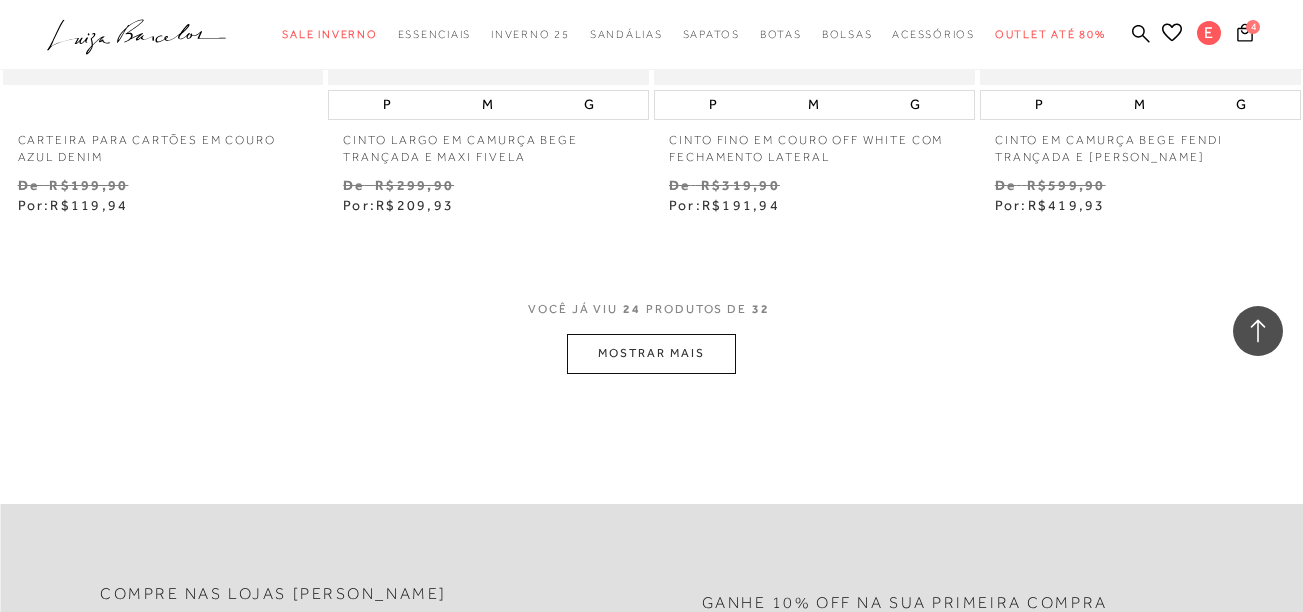 click on "MOSTRAR MAIS" at bounding box center (651, 353) 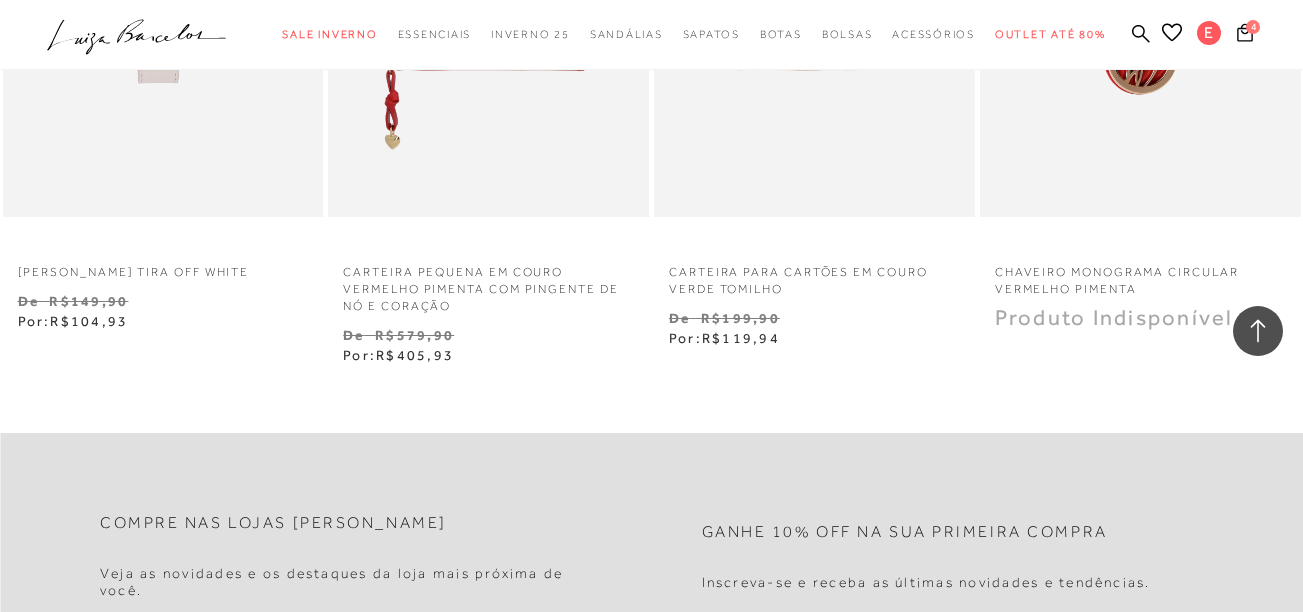 scroll, scrollTop: 4881, scrollLeft: 0, axis: vertical 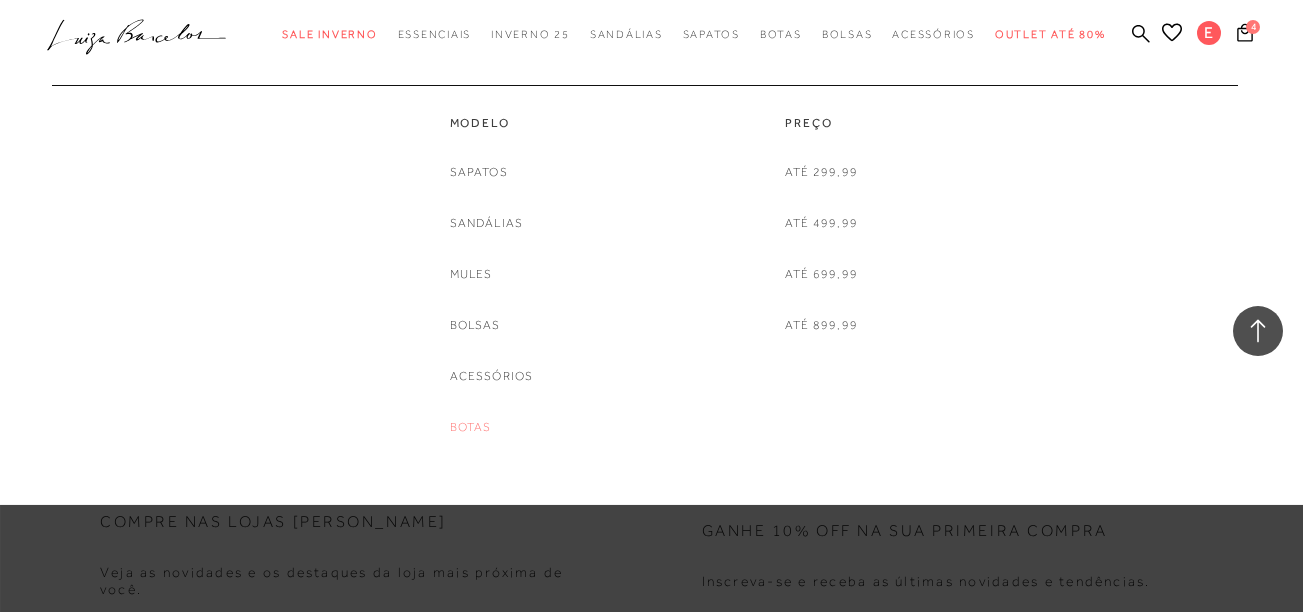 click on "Botas" at bounding box center [471, 427] 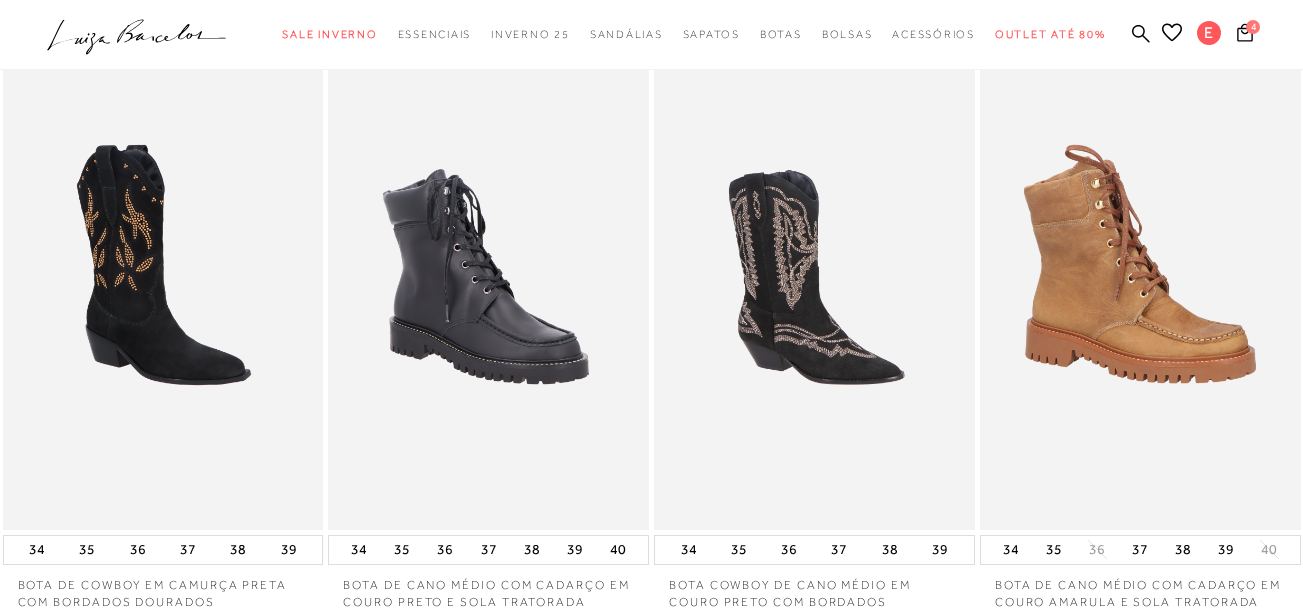 scroll, scrollTop: 0, scrollLeft: 0, axis: both 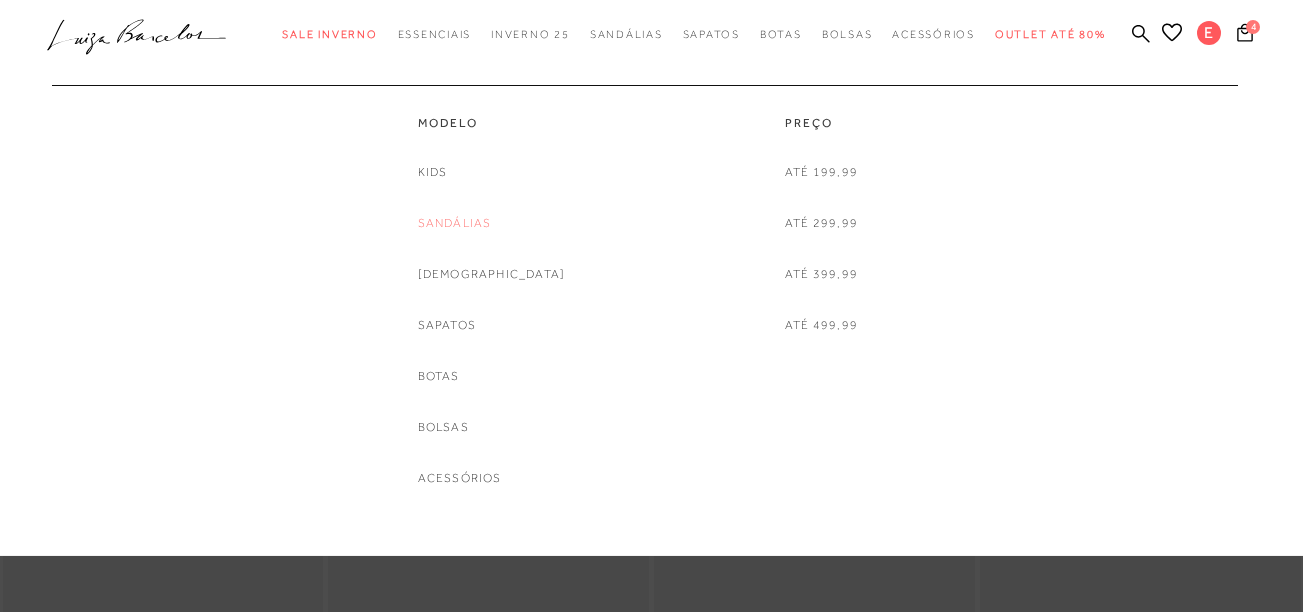 click on "Sandálias" at bounding box center [455, 223] 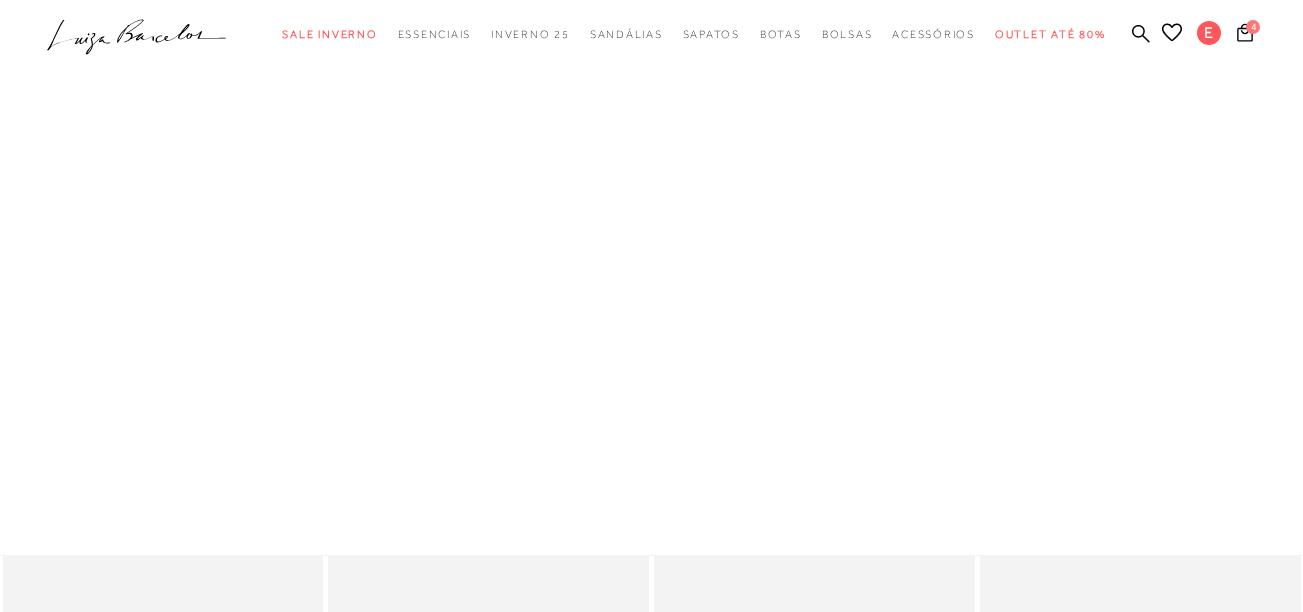 scroll, scrollTop: 0, scrollLeft: 0, axis: both 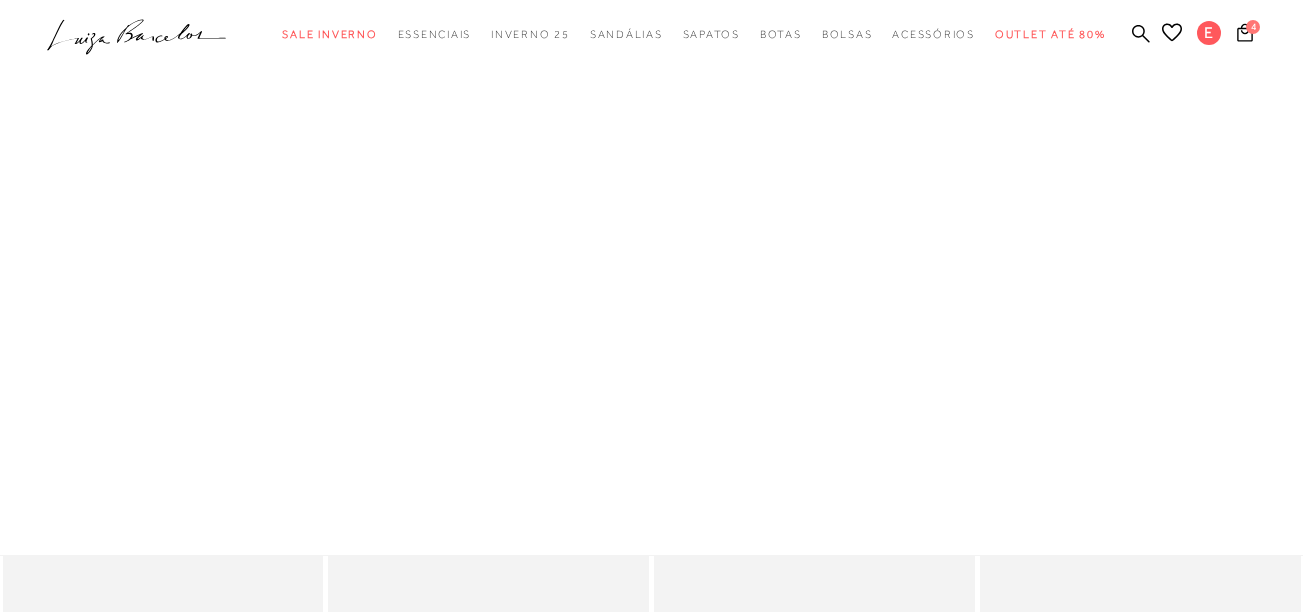 click at bounding box center [651, 278] 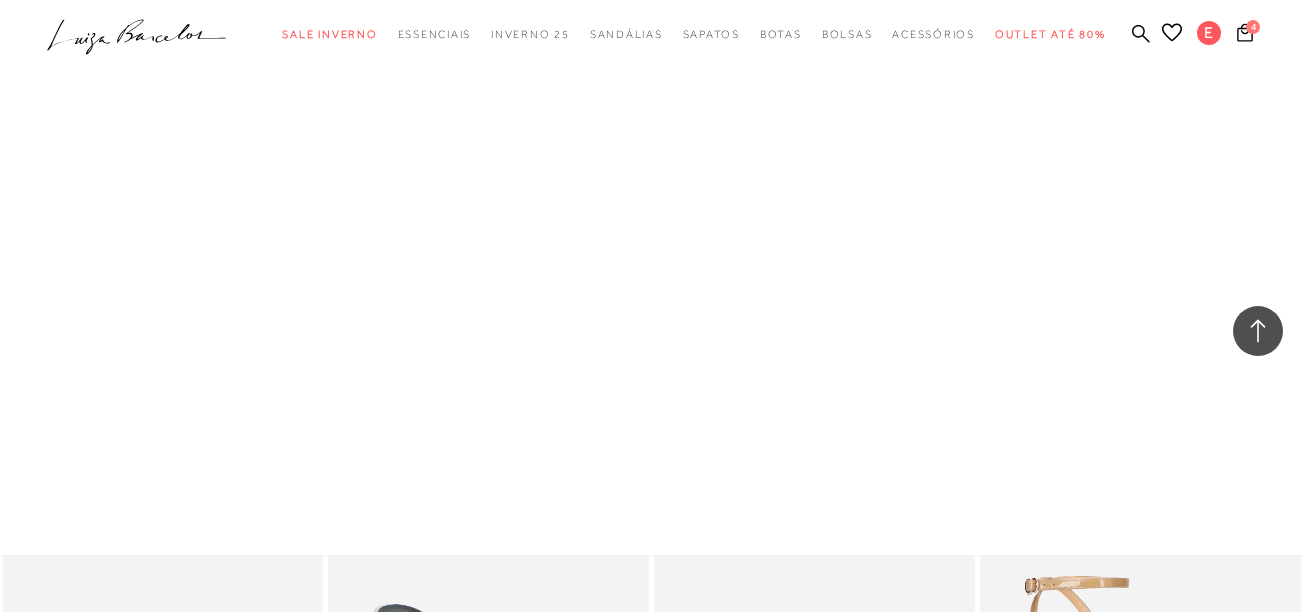 scroll, scrollTop: 2245, scrollLeft: 0, axis: vertical 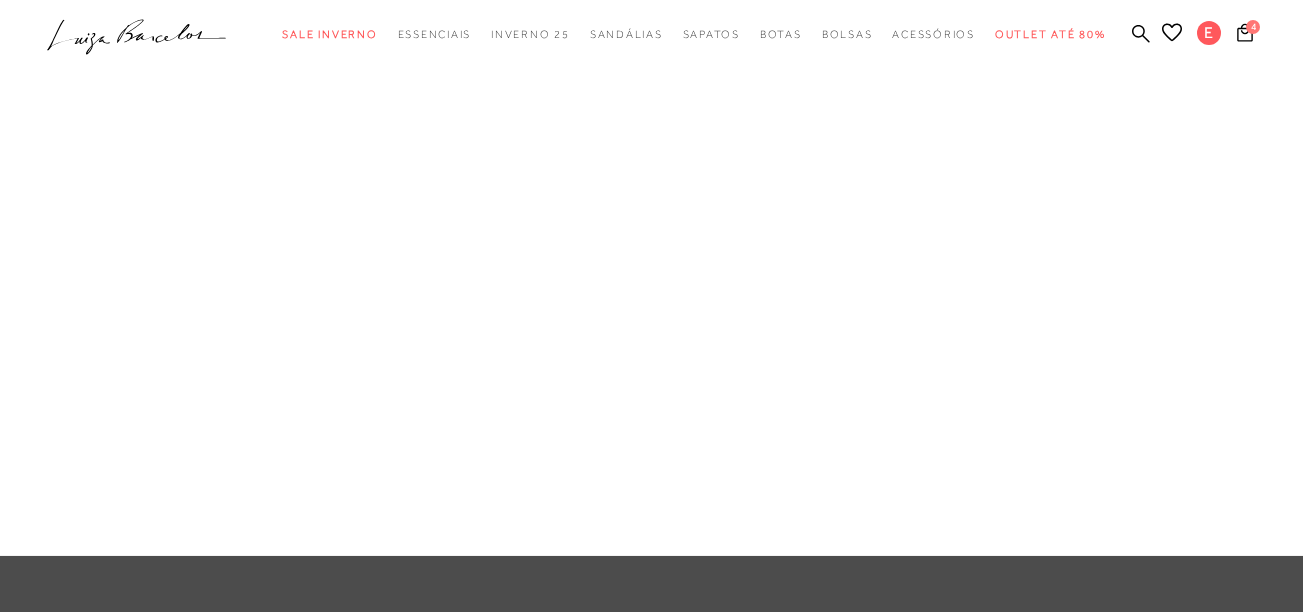 drag, startPoint x: 495, startPoint y: 224, endPoint x: 532, endPoint y: 553, distance: 331.074 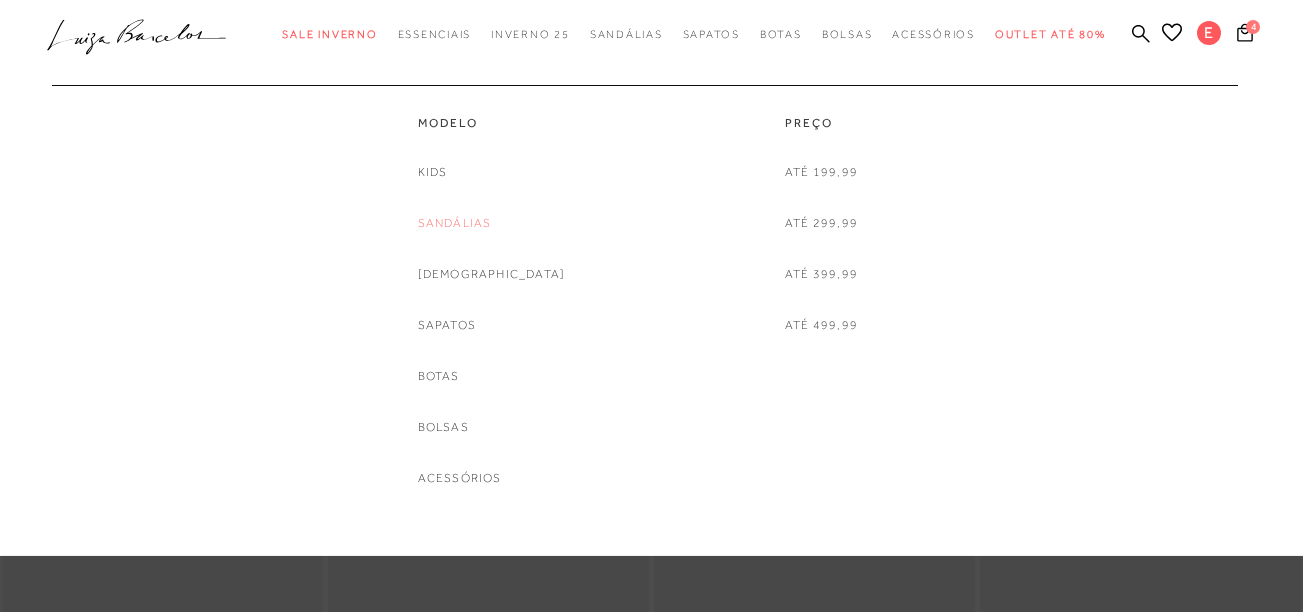 click on "Sandálias" at bounding box center (455, 223) 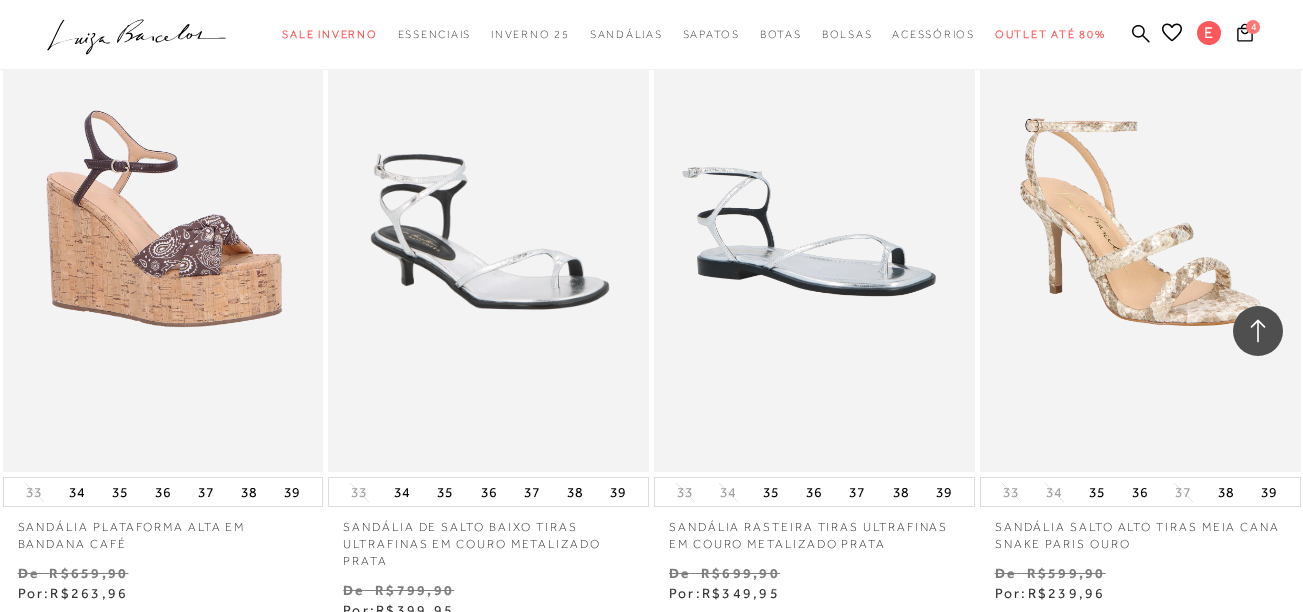 scroll, scrollTop: 1416, scrollLeft: 0, axis: vertical 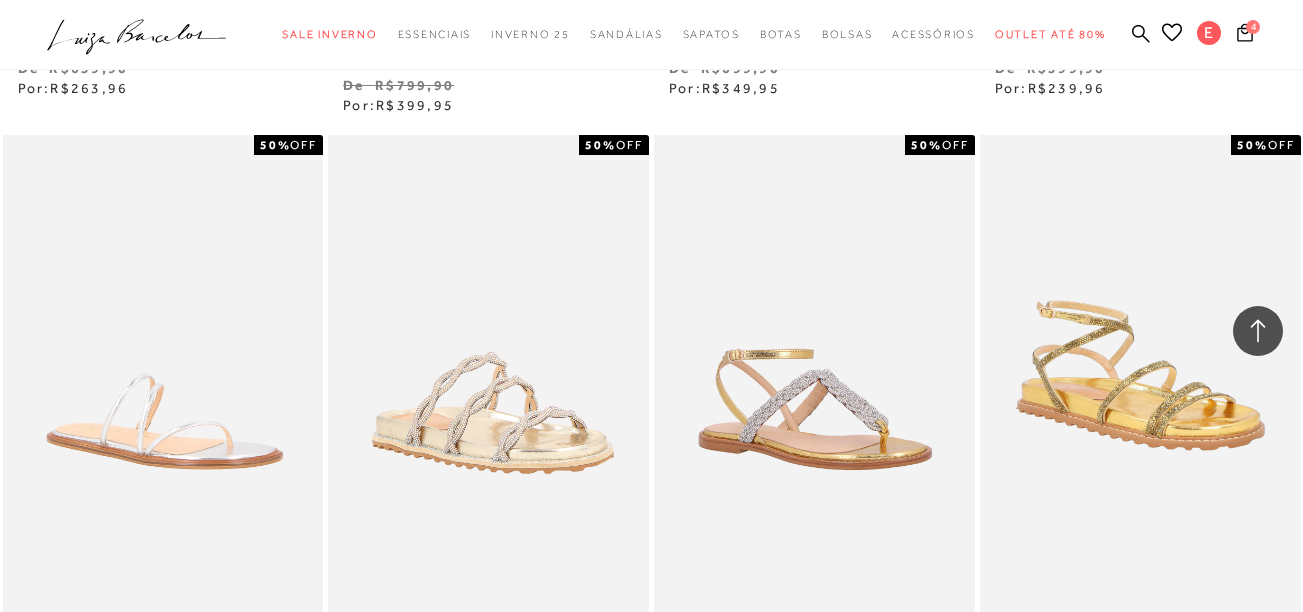 drag, startPoint x: 474, startPoint y: 249, endPoint x: 306, endPoint y: 98, distance: 225.88715 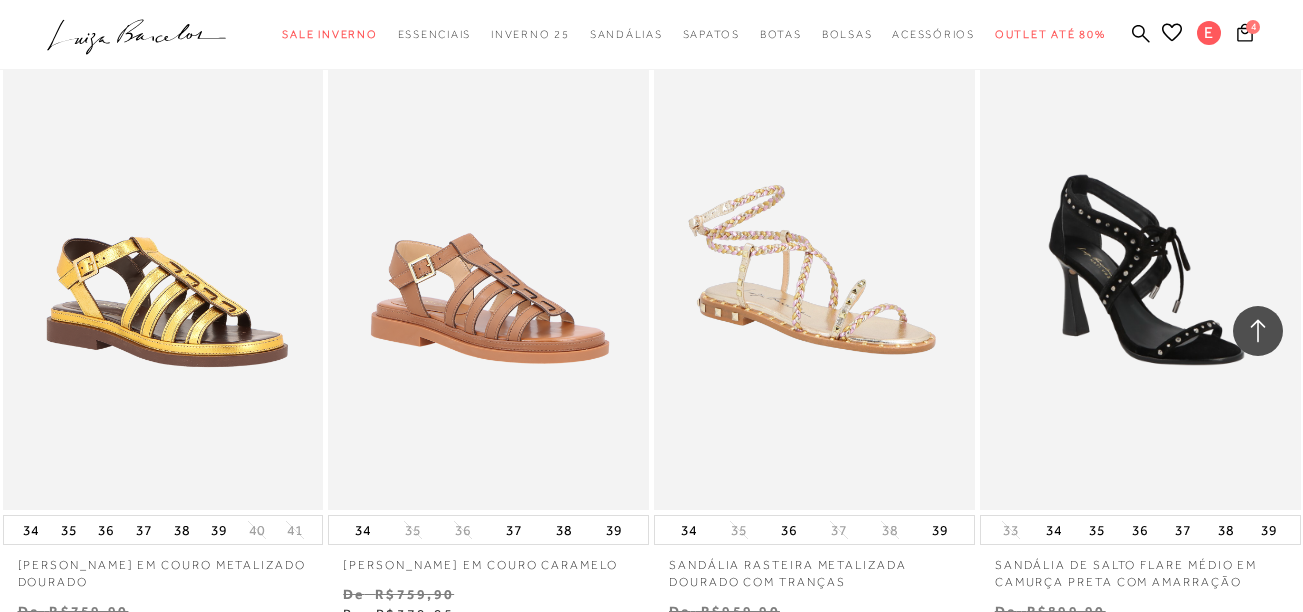 scroll, scrollTop: 3833, scrollLeft: 0, axis: vertical 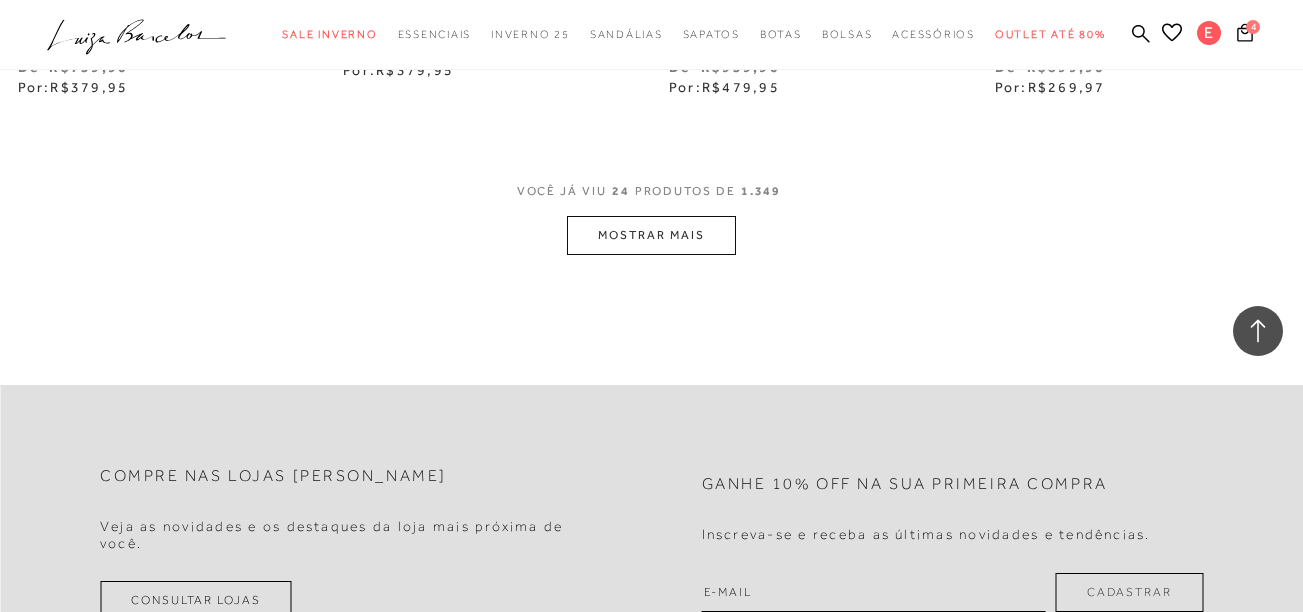 click on "MOSTRAR MAIS" at bounding box center (651, 235) 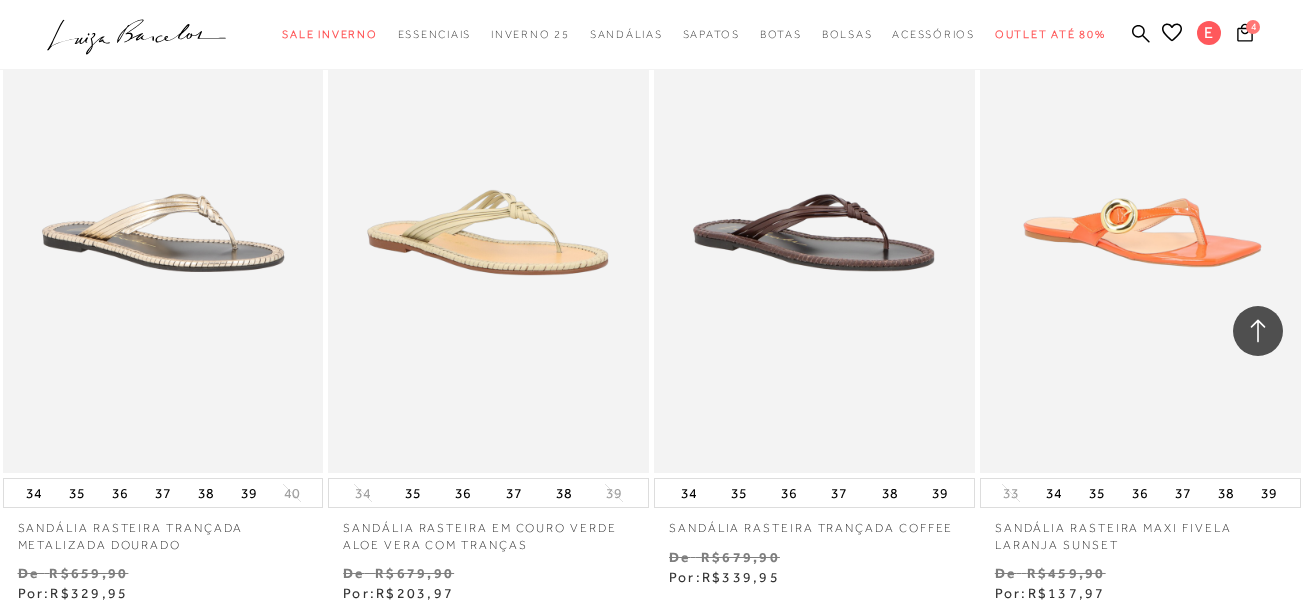 scroll, scrollTop: 7073, scrollLeft: 0, axis: vertical 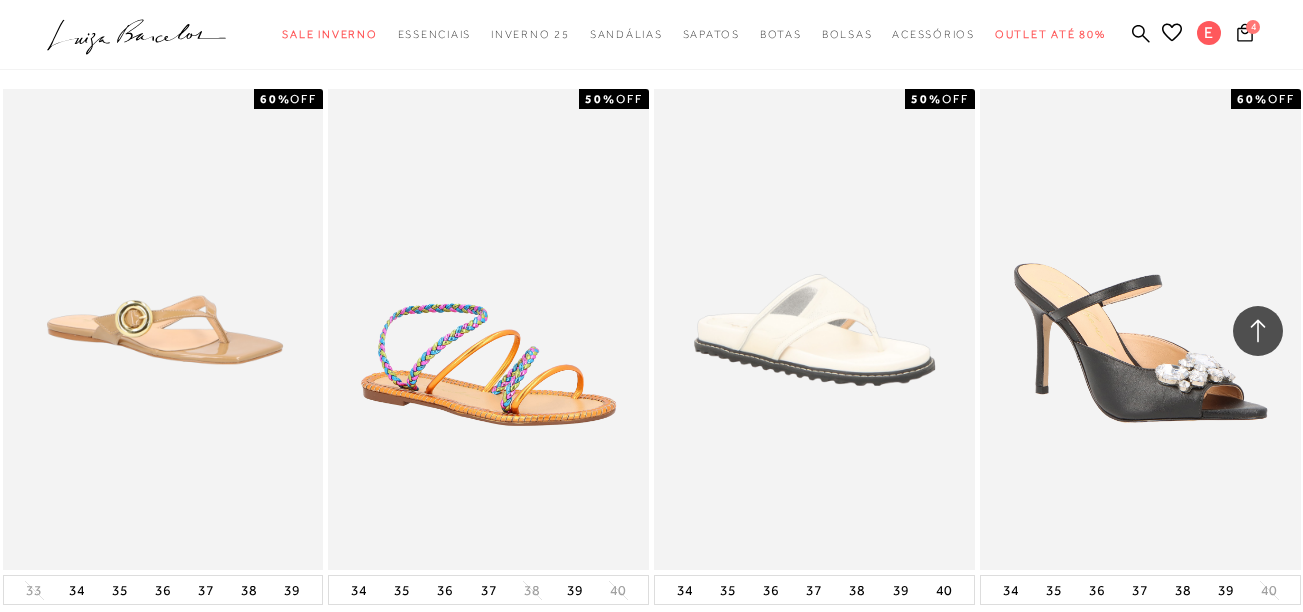 click on "MOSTRAR MAIS" at bounding box center [651, 839] 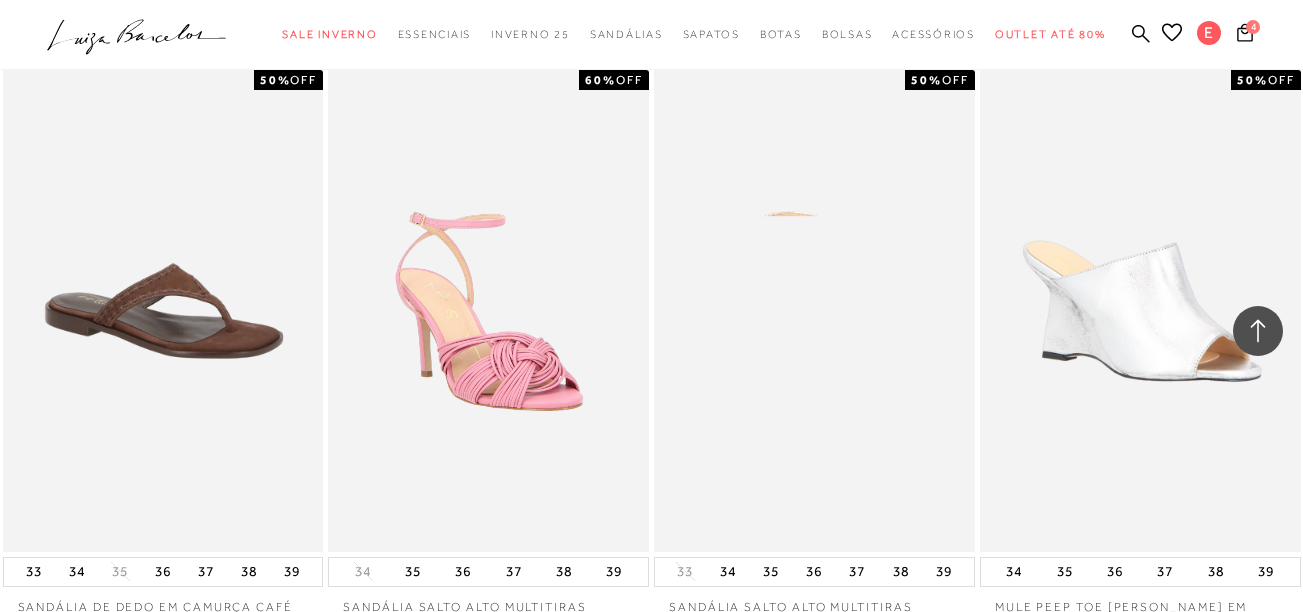 scroll, scrollTop: 7719, scrollLeft: 0, axis: vertical 